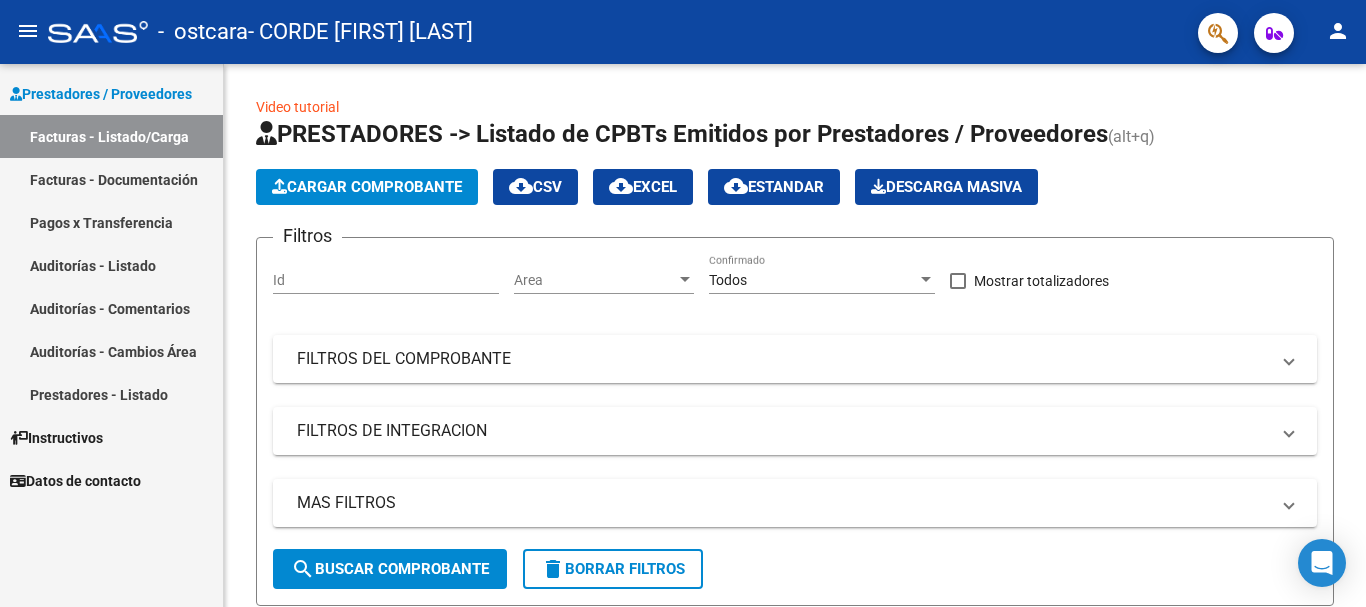 scroll, scrollTop: 0, scrollLeft: 0, axis: both 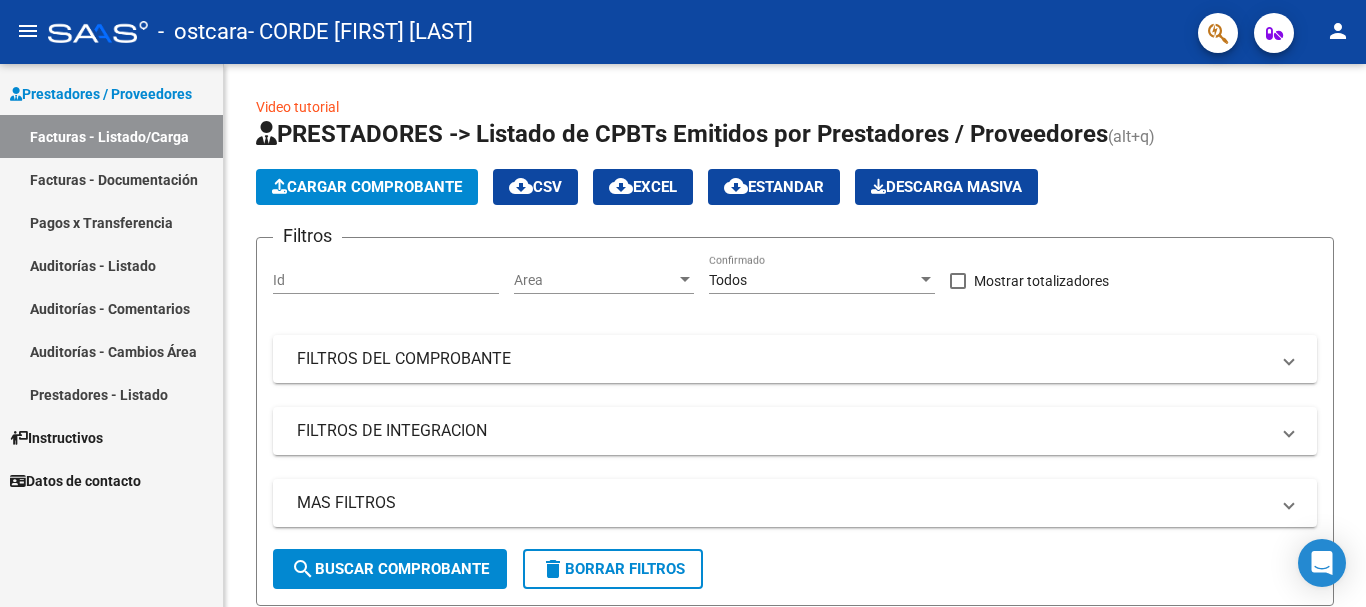 click on "Facturas - Documentación" at bounding box center (111, 179) 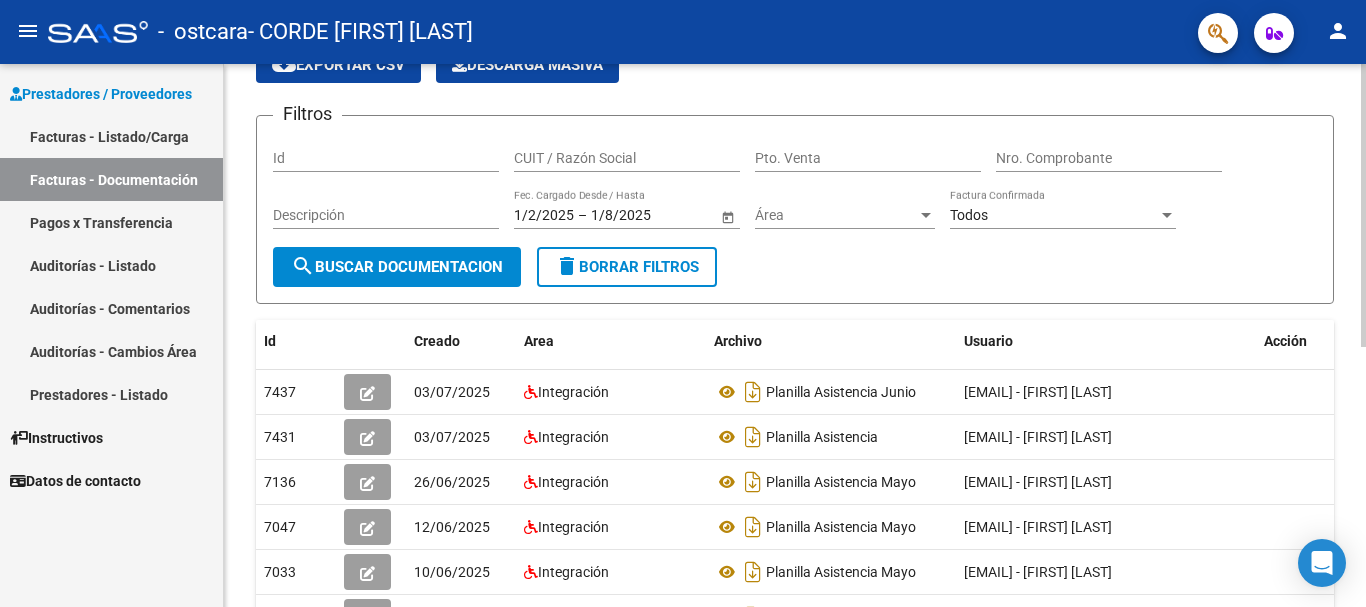 scroll, scrollTop: 0, scrollLeft: 0, axis: both 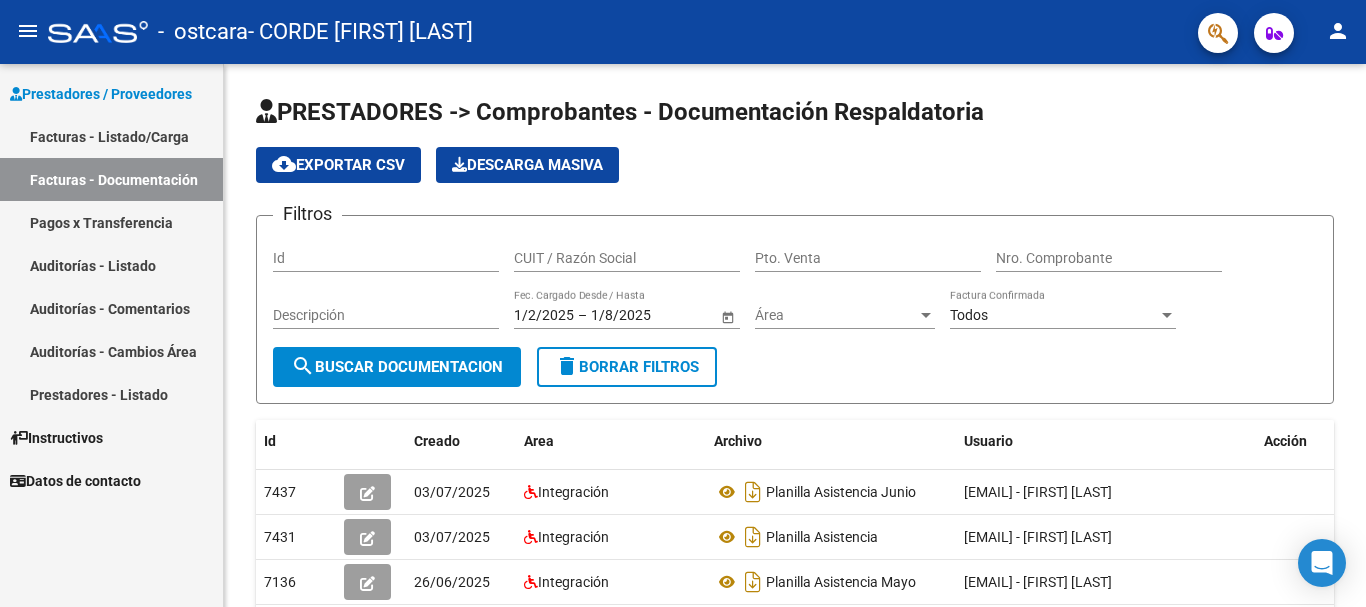 click on "Prestadores / Proveedores" at bounding box center (101, 94) 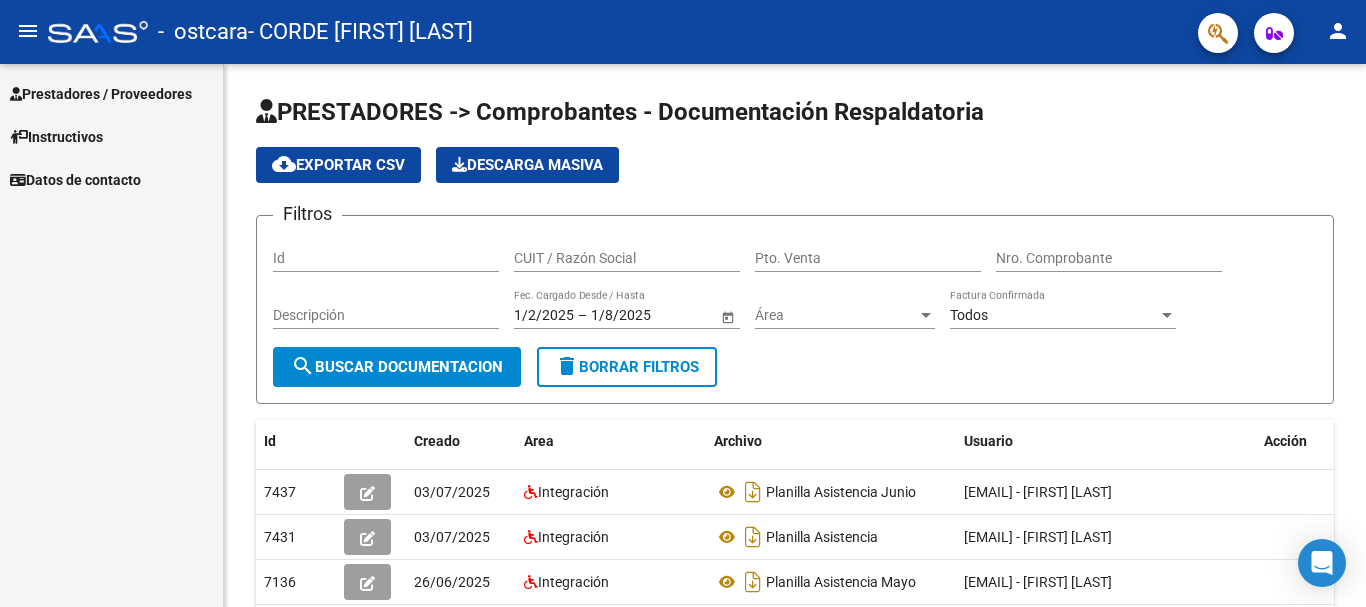 click on "Prestadores / Proveedores" at bounding box center (101, 94) 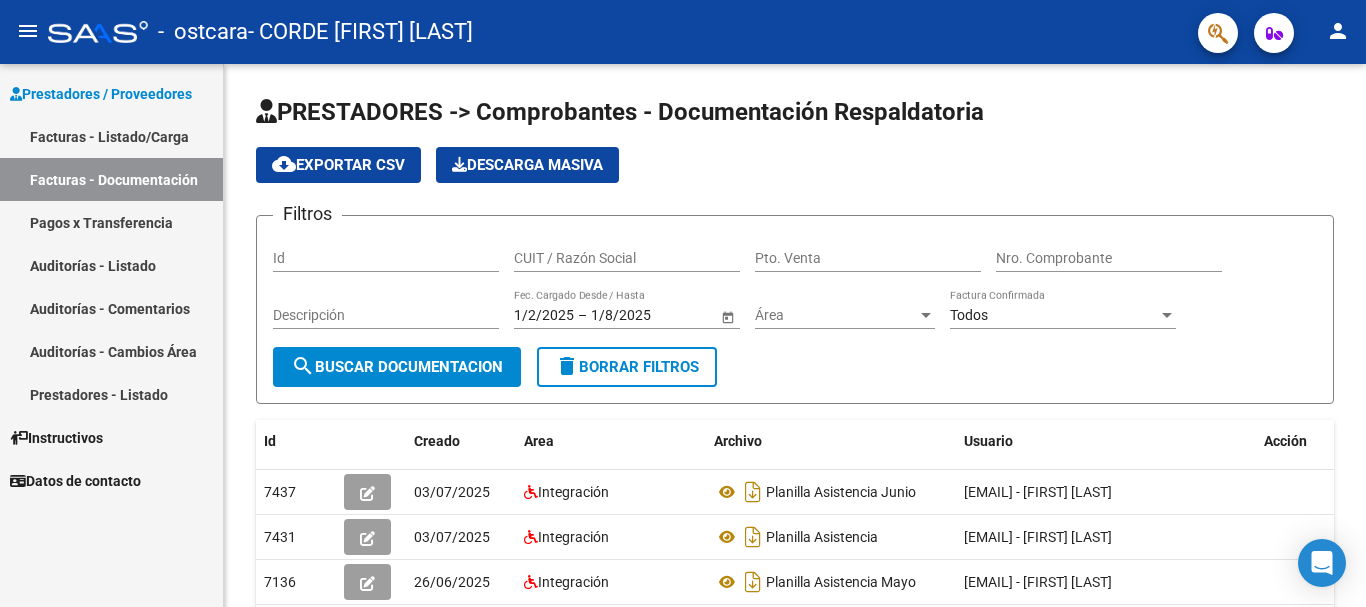 click on "Facturas - Documentación" at bounding box center (111, 179) 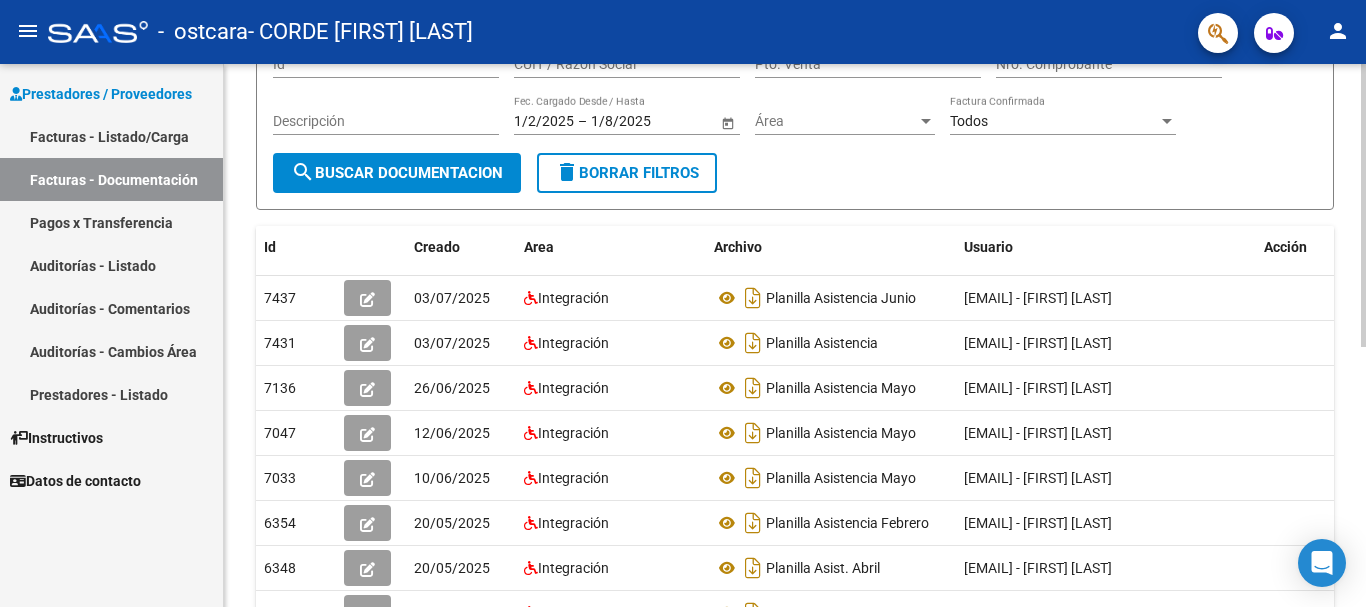 scroll, scrollTop: 200, scrollLeft: 0, axis: vertical 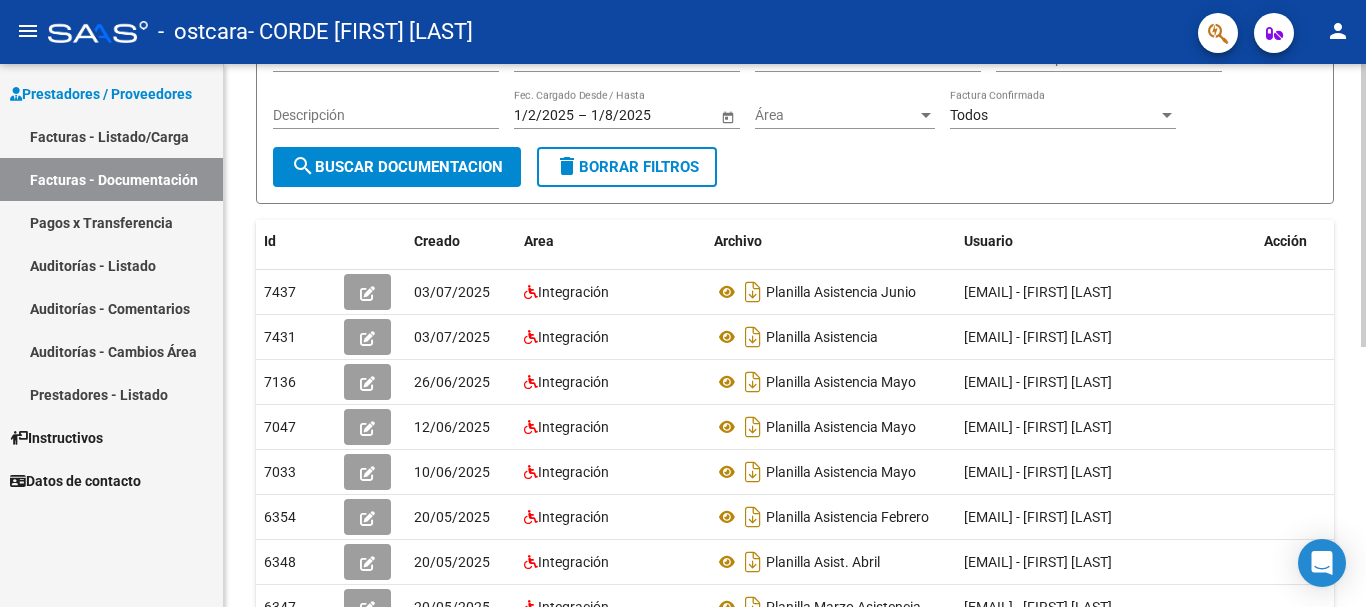 click on "search  Buscar Documentacion" 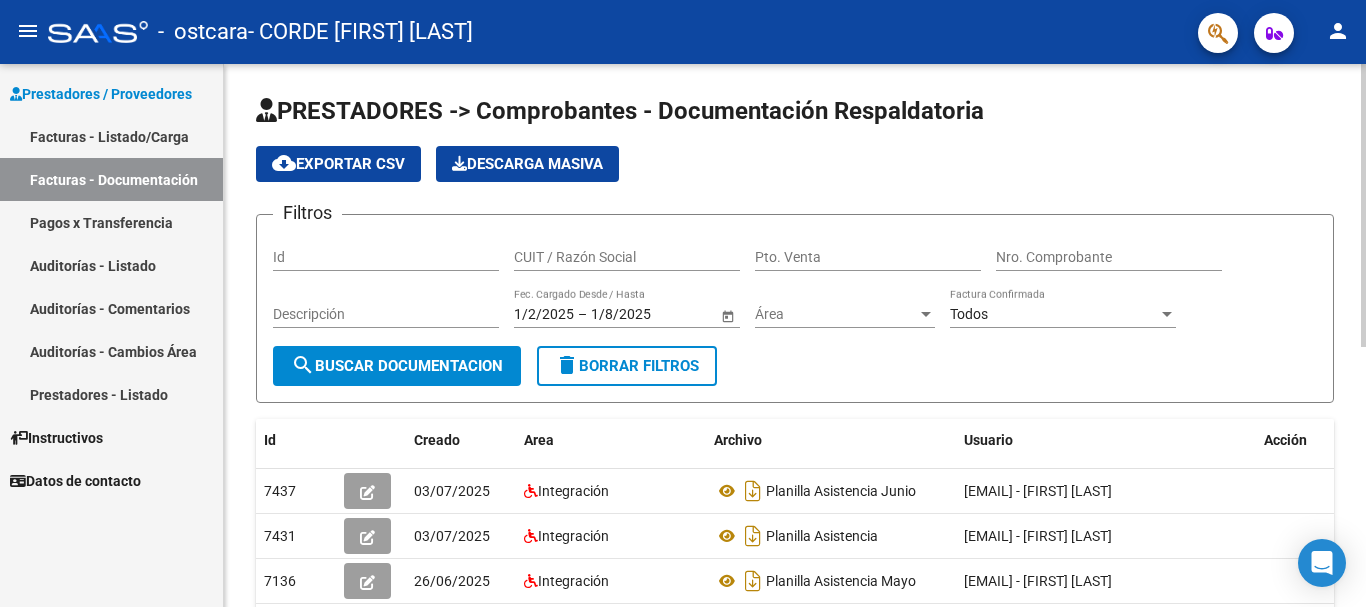 scroll, scrollTop: 0, scrollLeft: 0, axis: both 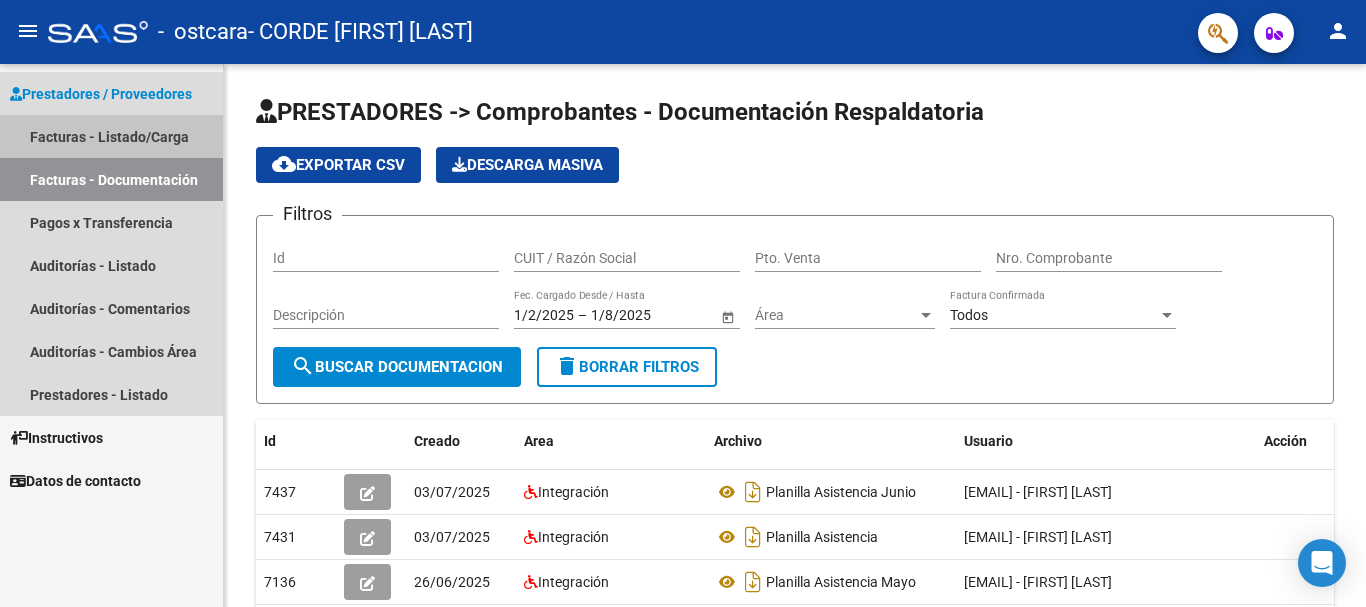 click on "Facturas - Listado/Carga" at bounding box center [111, 136] 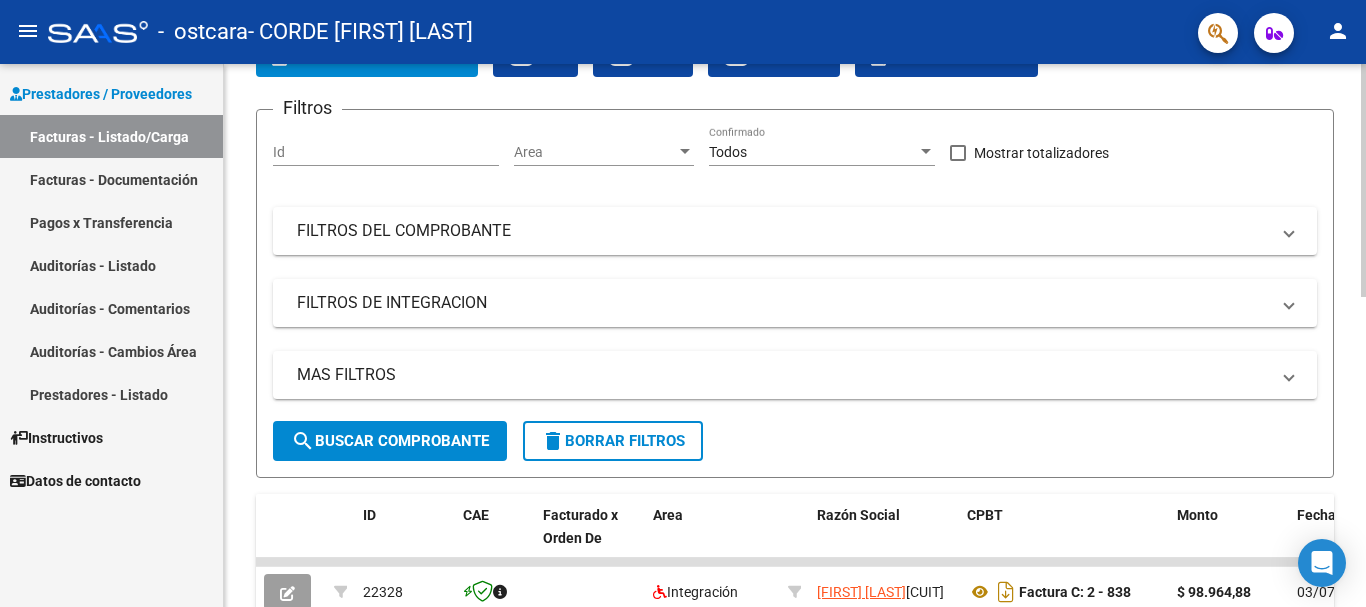 scroll, scrollTop: 100, scrollLeft: 0, axis: vertical 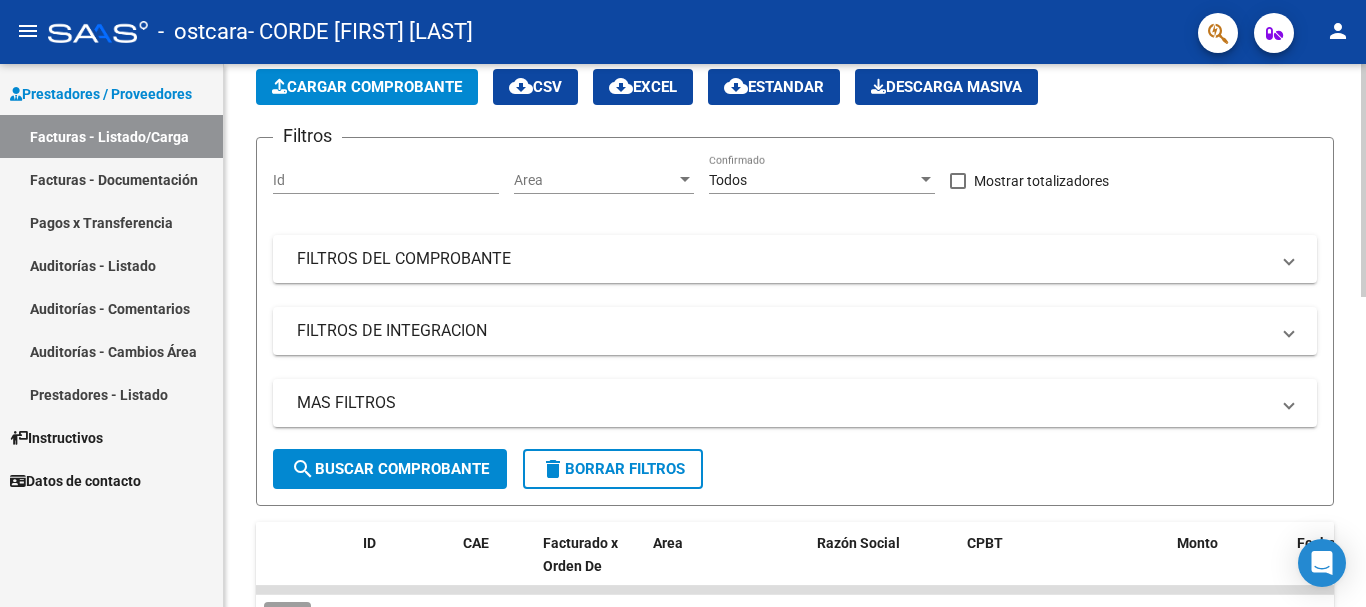 click on "Cargar Comprobante" 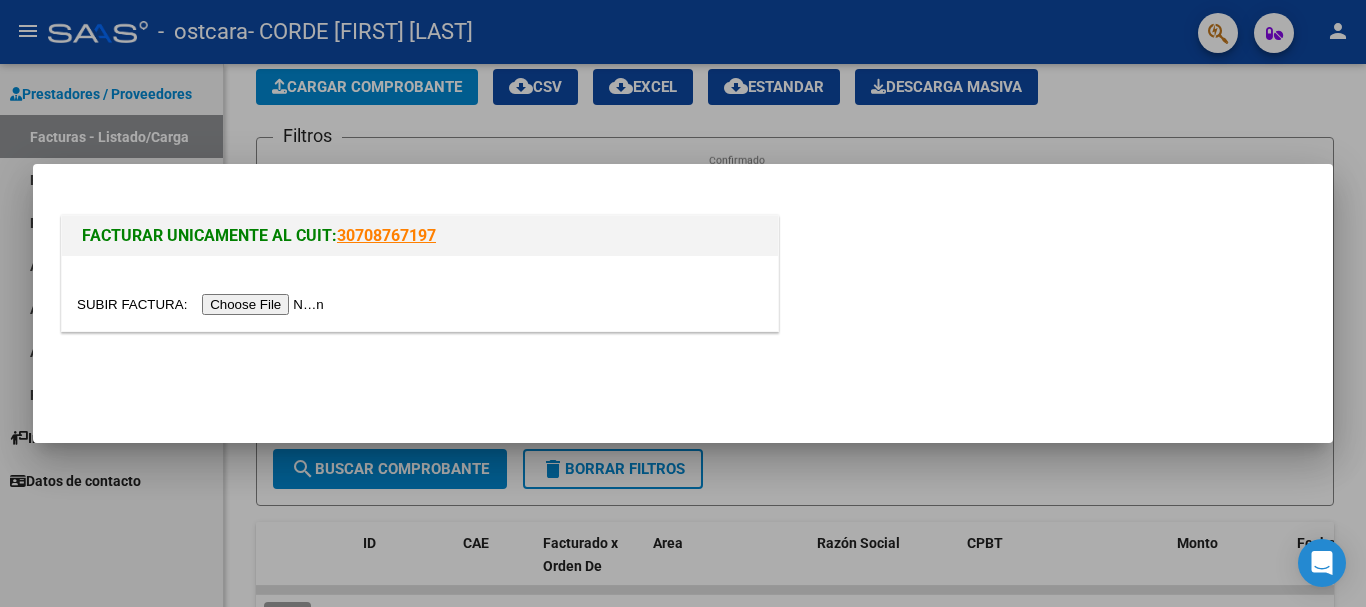 click at bounding box center [203, 304] 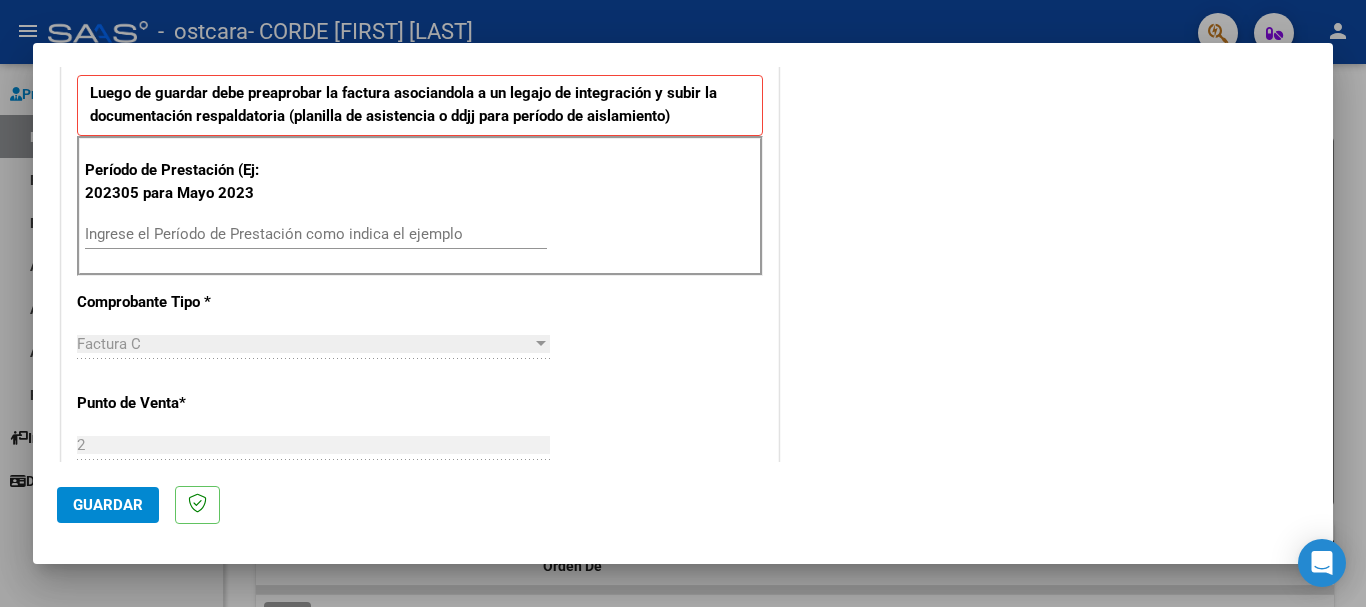 scroll, scrollTop: 600, scrollLeft: 0, axis: vertical 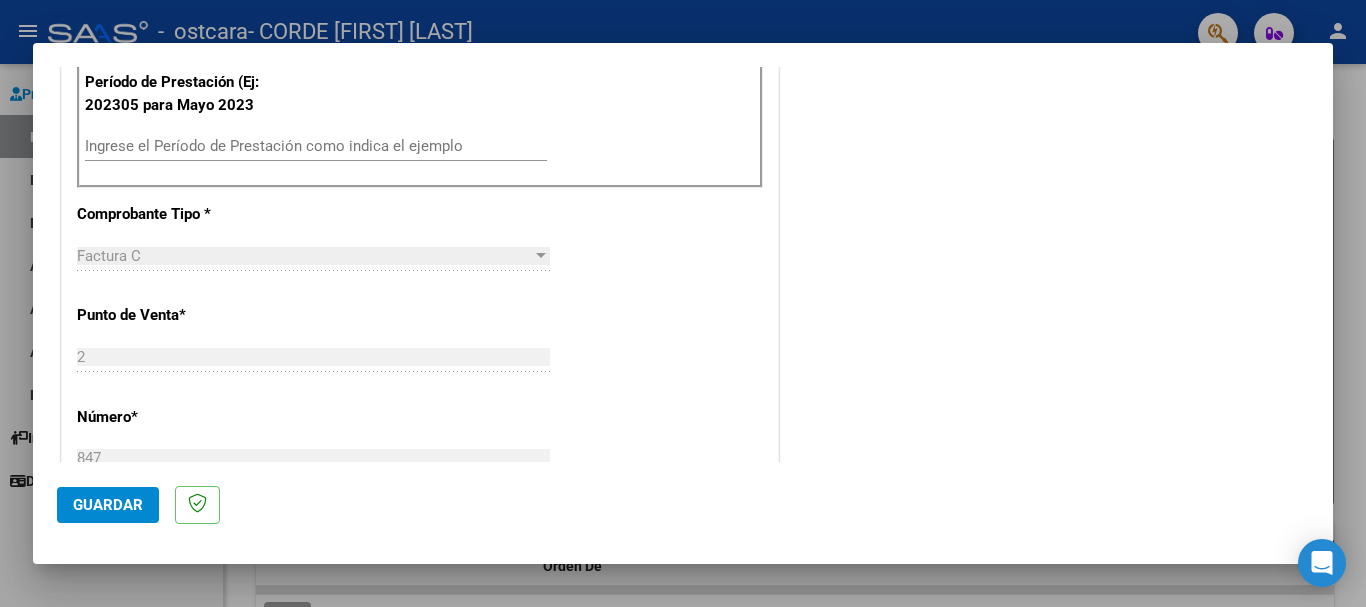 click on "Ingrese el Período de Prestación como indica el ejemplo" at bounding box center [316, 155] 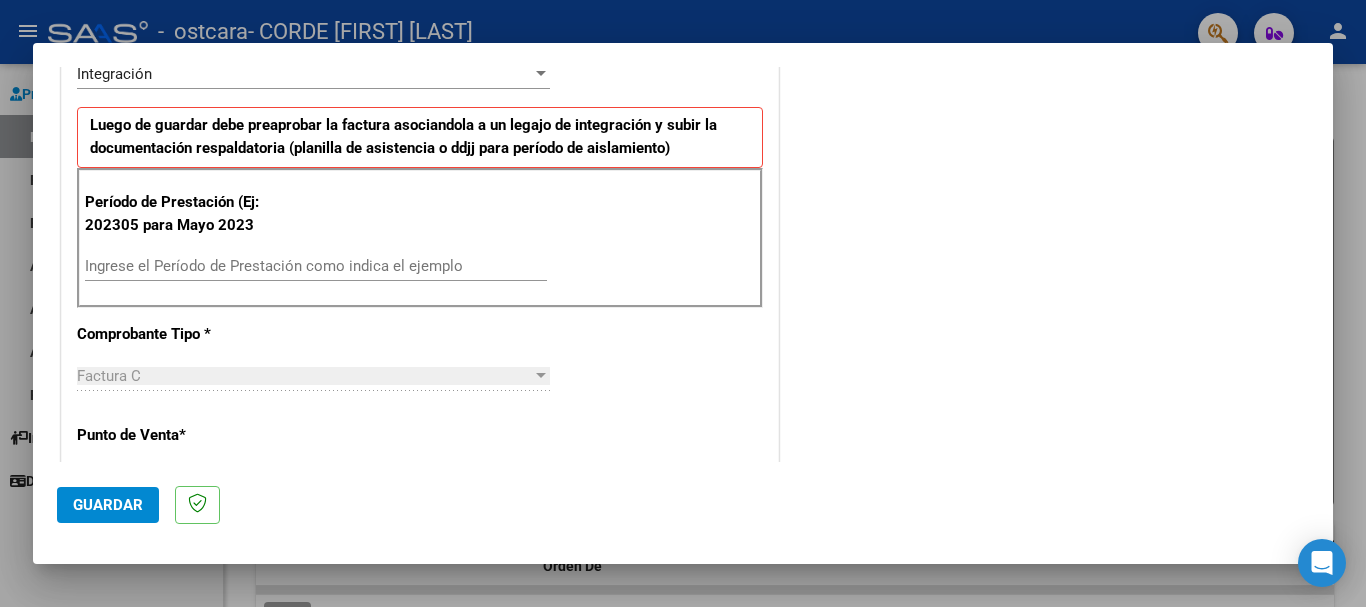 scroll, scrollTop: 500, scrollLeft: 0, axis: vertical 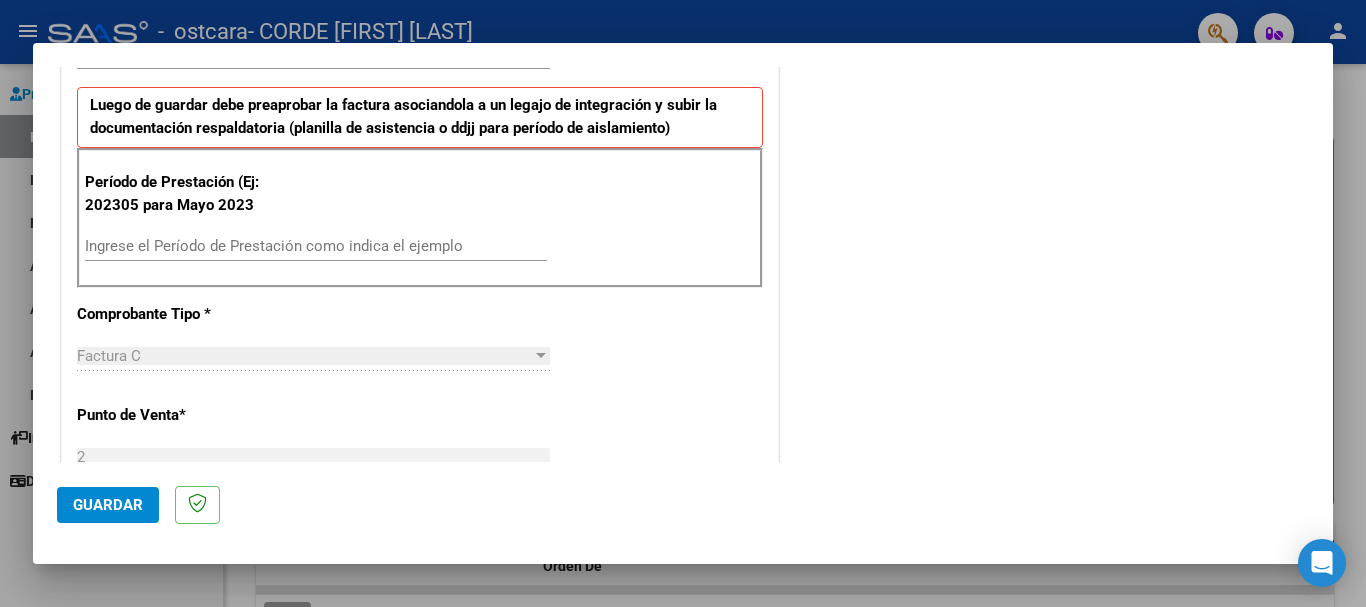 click on "Ingrese el Período de Prestación como indica el ejemplo" at bounding box center [316, 255] 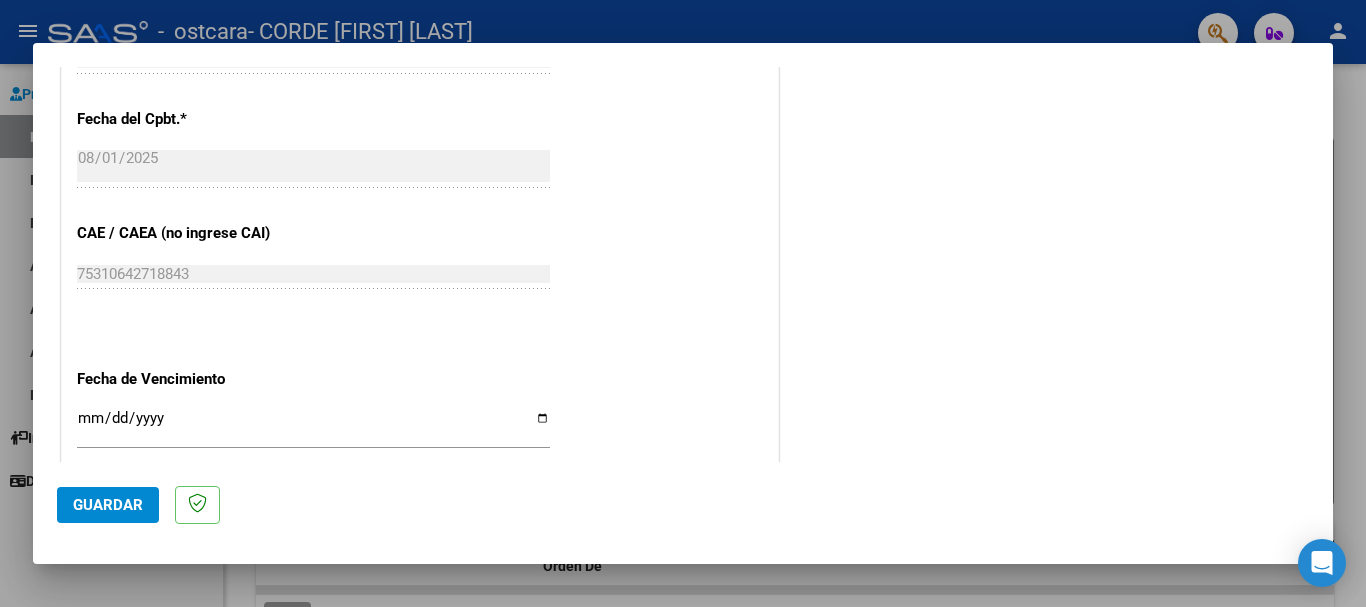 scroll, scrollTop: 1200, scrollLeft: 0, axis: vertical 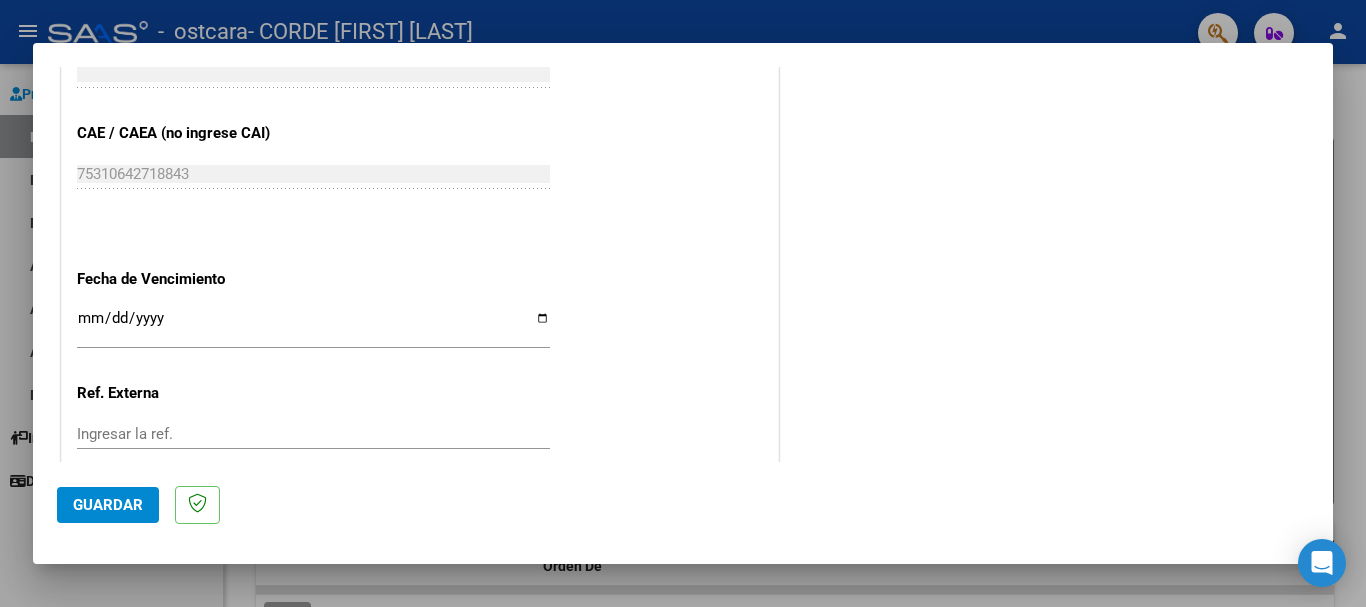 type on "202507" 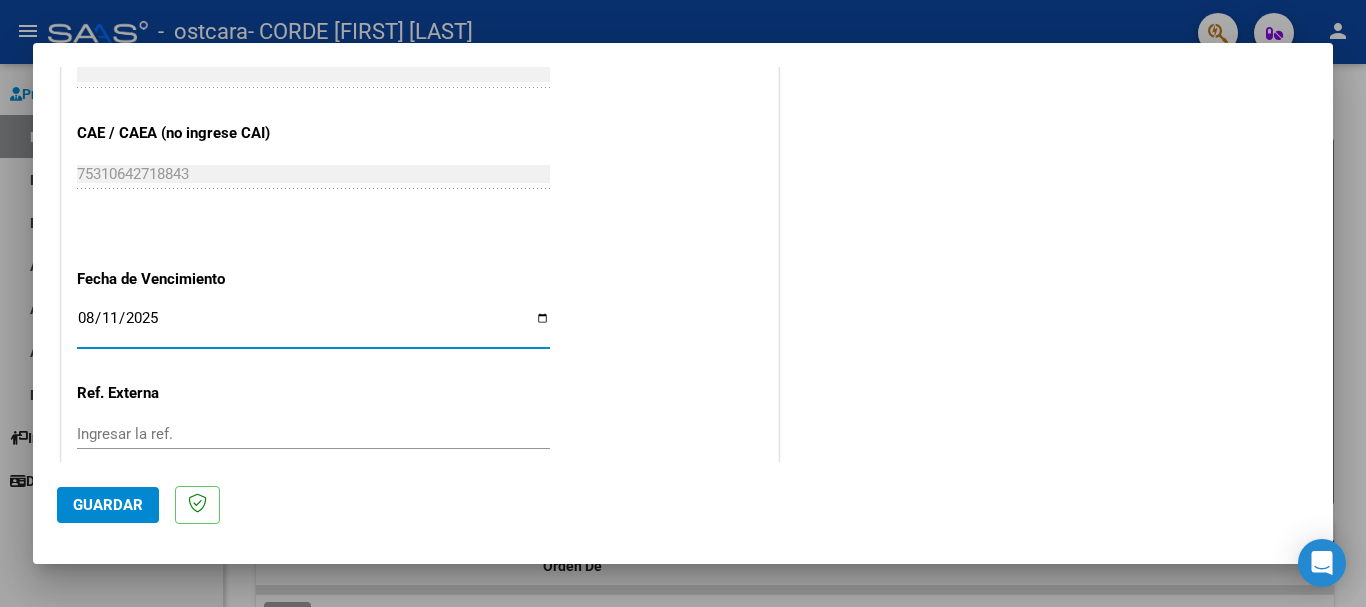 type on "2025-08-11" 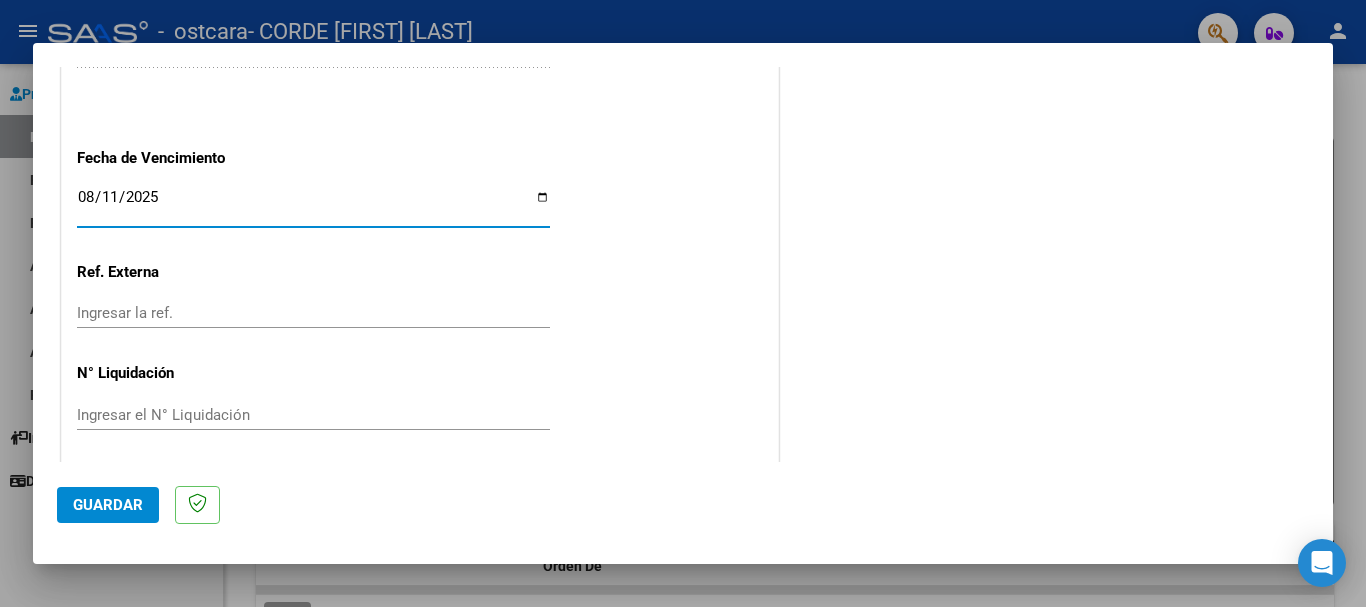 scroll, scrollTop: 1327, scrollLeft: 0, axis: vertical 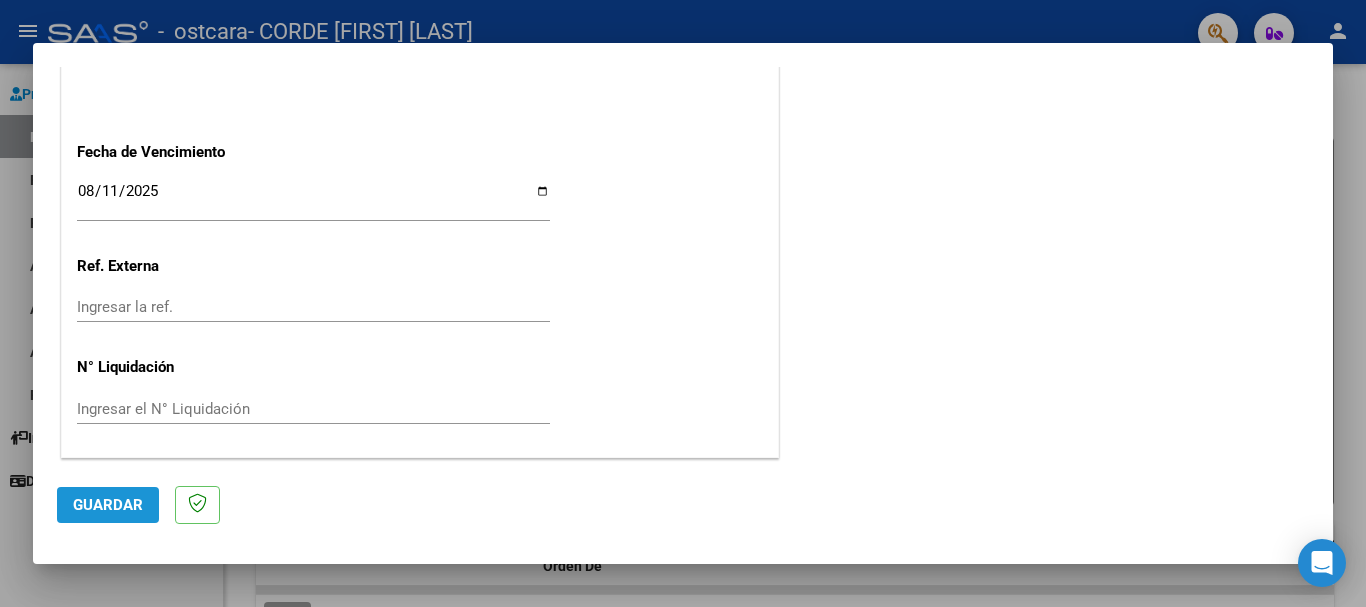 click on "Guardar" 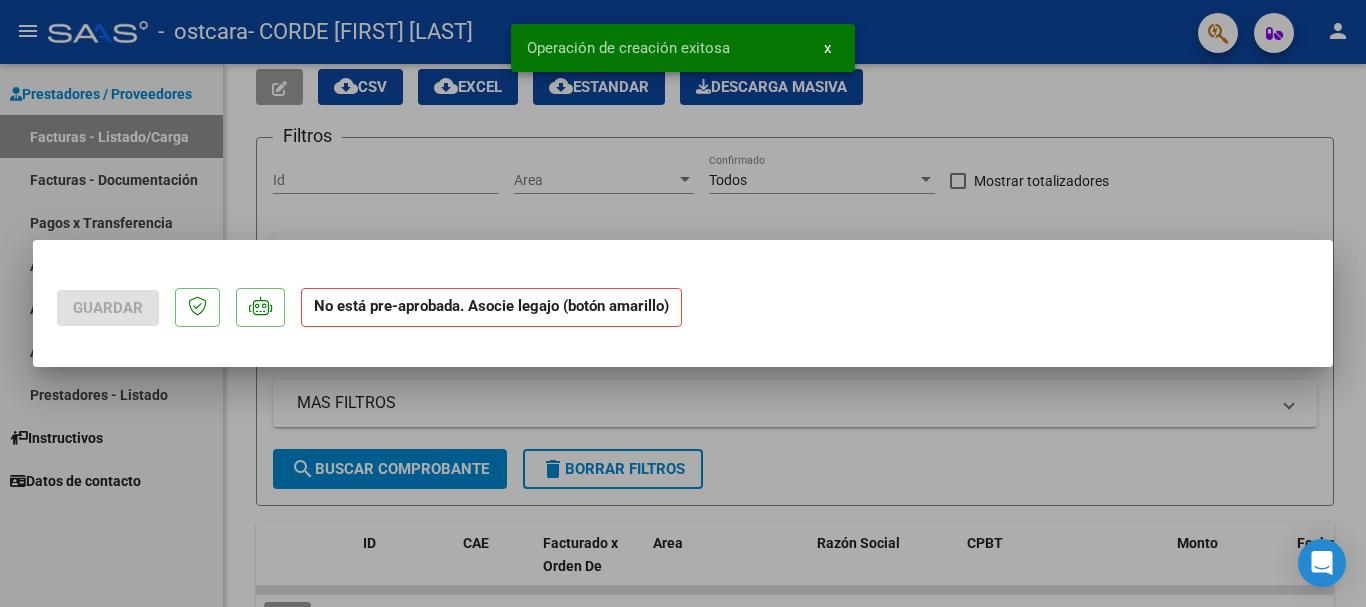 scroll, scrollTop: 0, scrollLeft: 0, axis: both 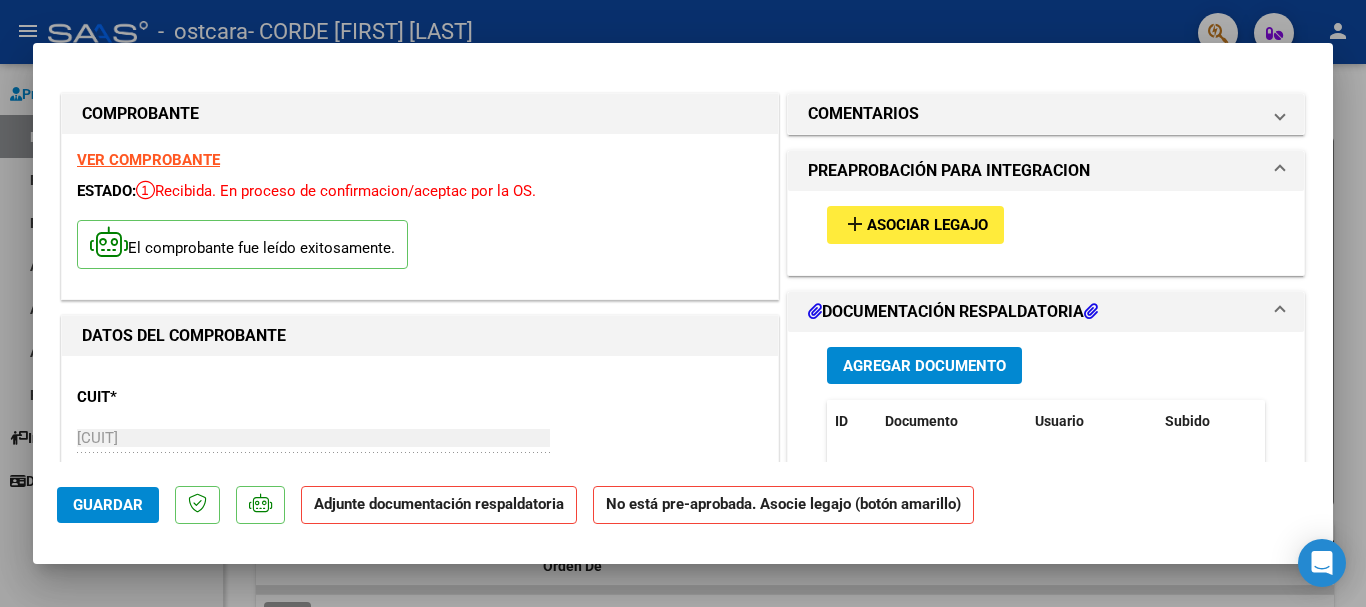 click on "Asociar Legajo" at bounding box center (927, 226) 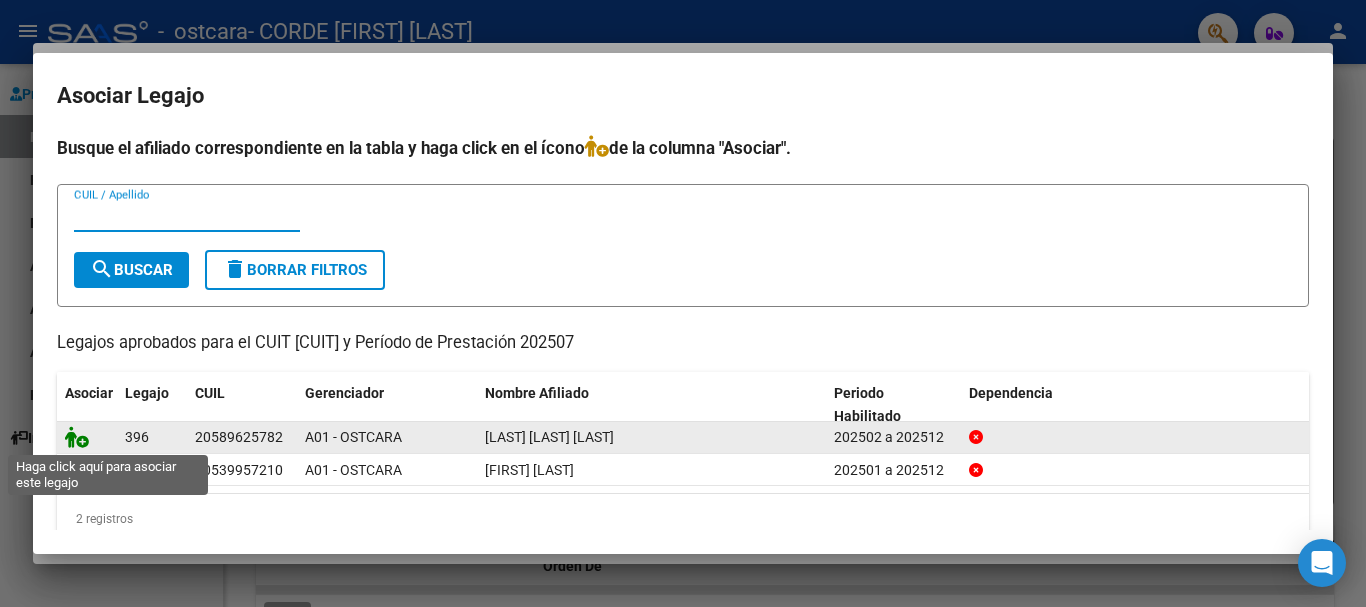 click 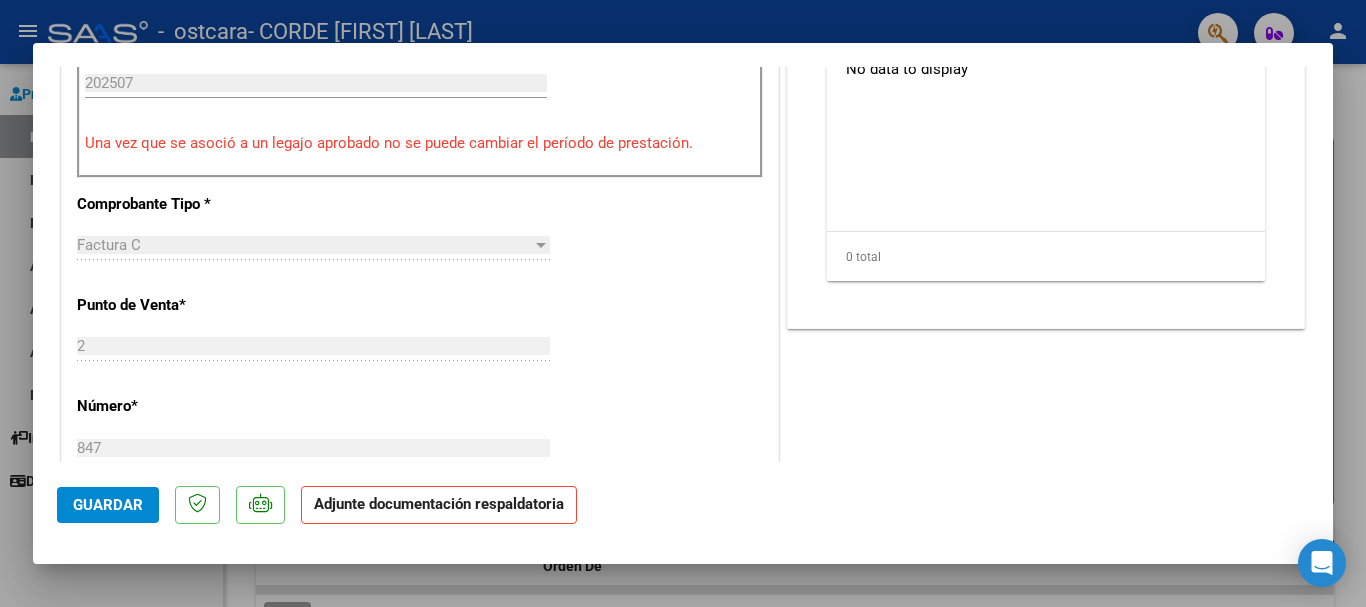 scroll, scrollTop: 700, scrollLeft: 0, axis: vertical 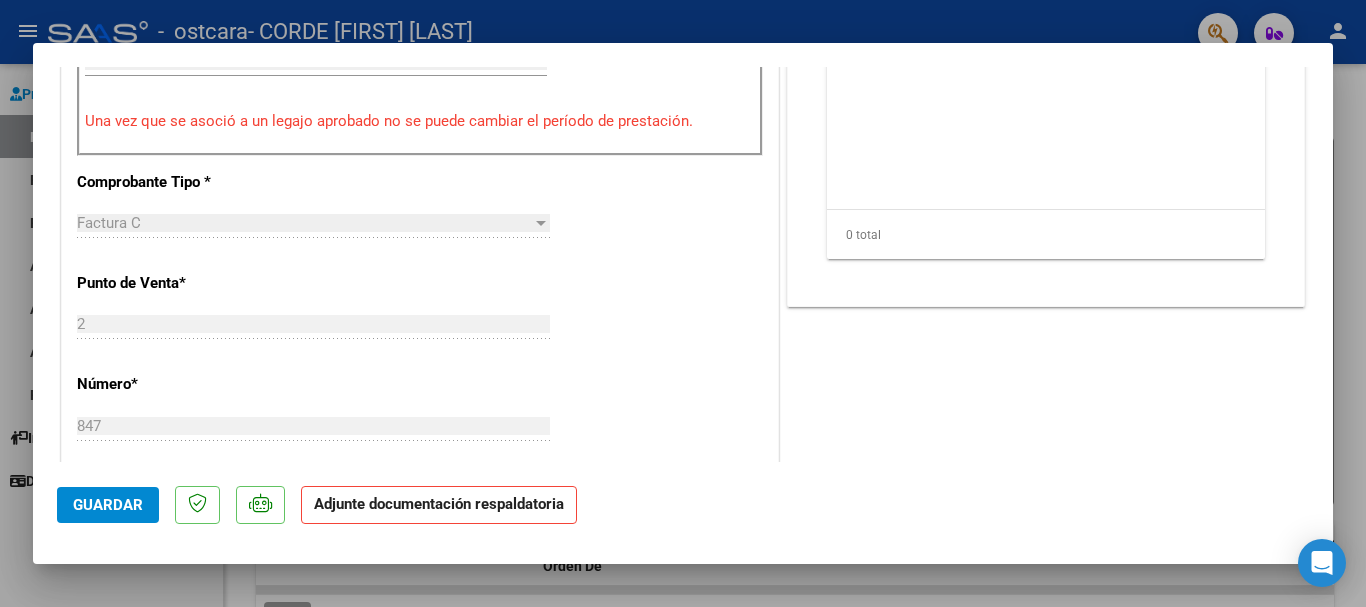 click on "Guardar" 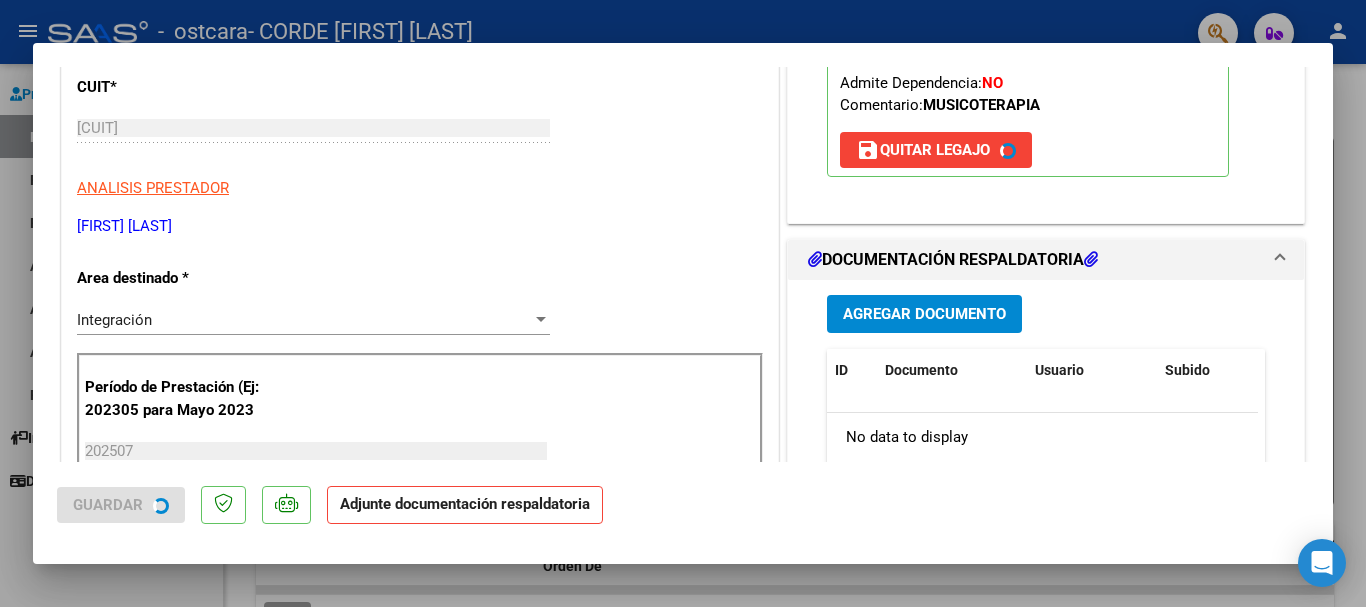 scroll, scrollTop: 300, scrollLeft: 0, axis: vertical 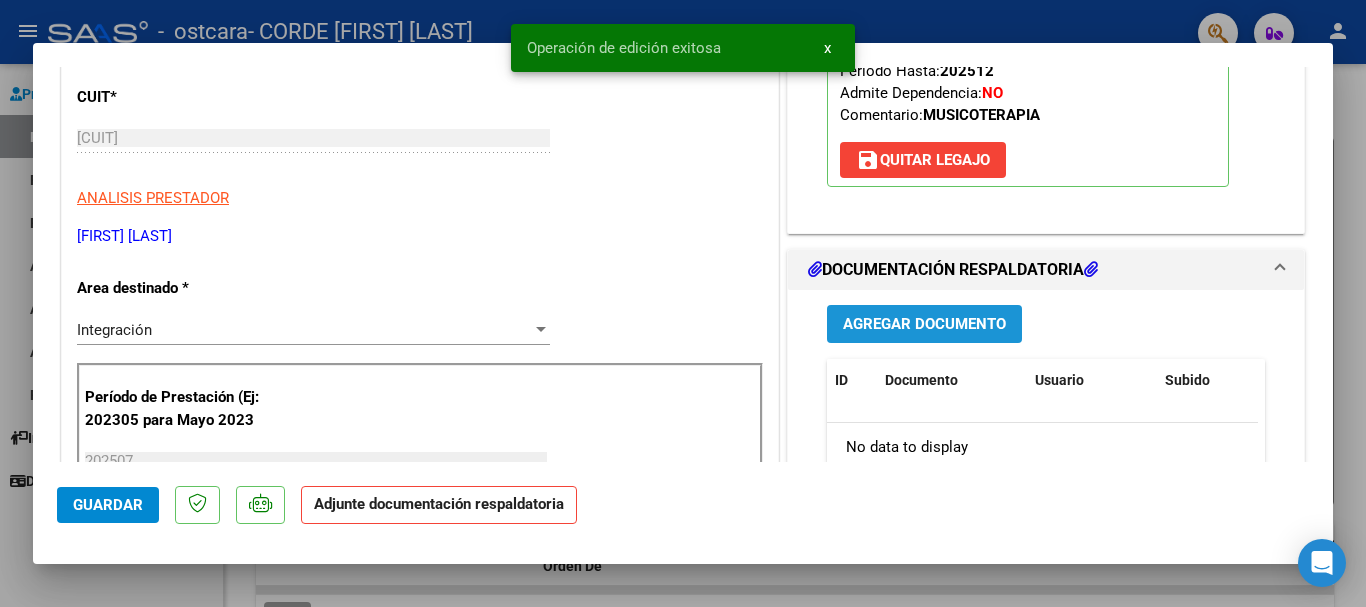 click on "Agregar Documento" at bounding box center [924, 325] 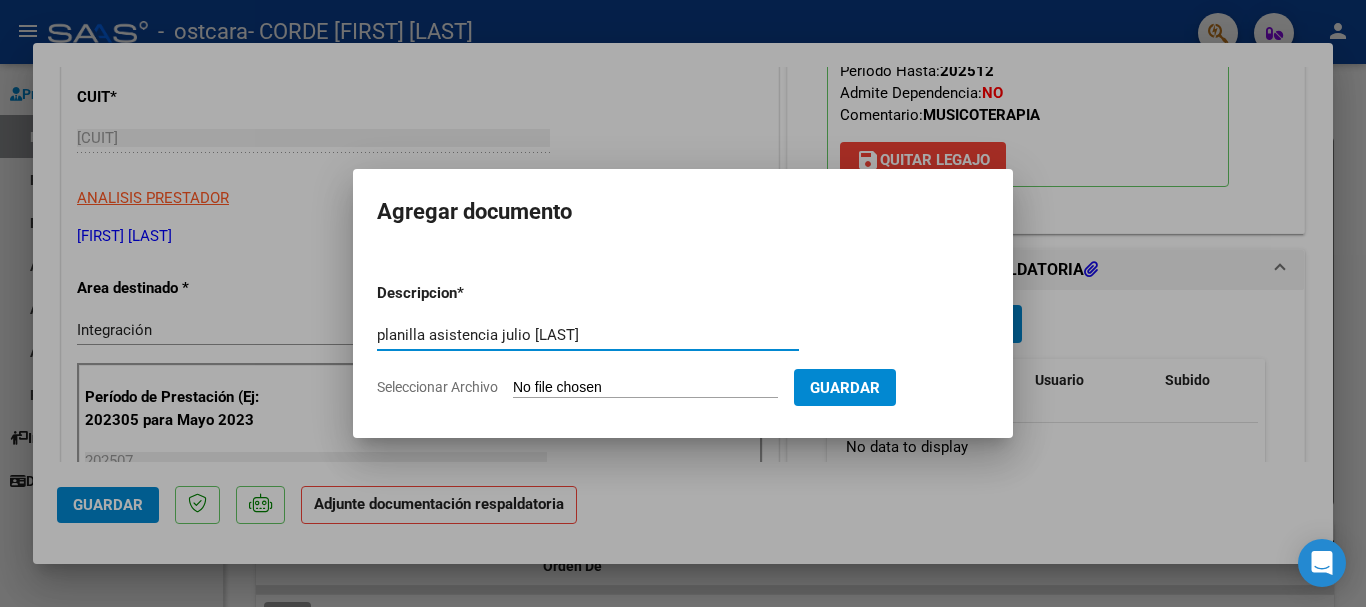 type on "planilla asistencia julio [LAST]" 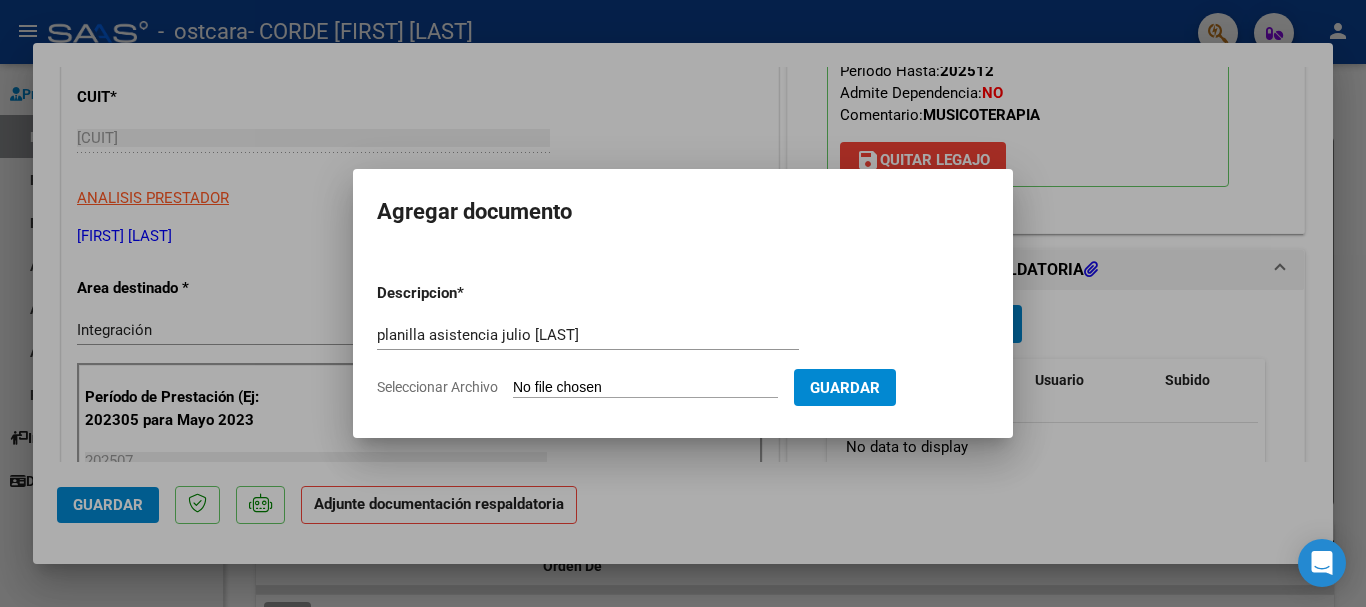 click on "Seleccionar Archivo" at bounding box center [645, 388] 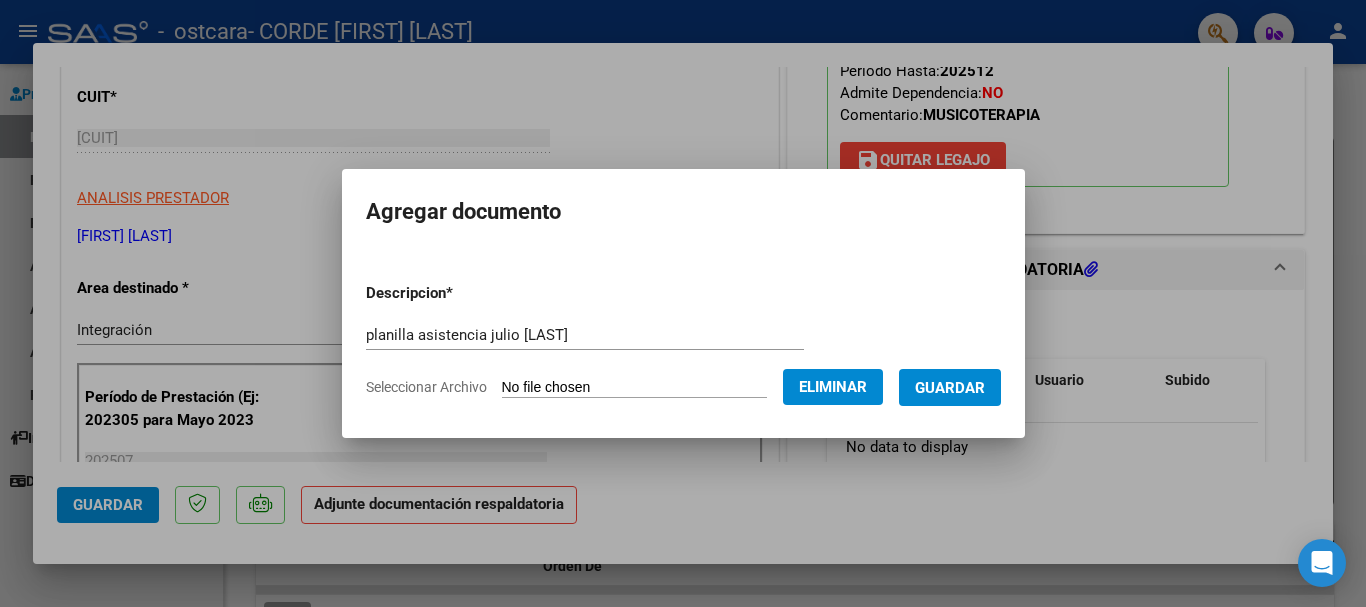 click on "Guardar" at bounding box center [950, 388] 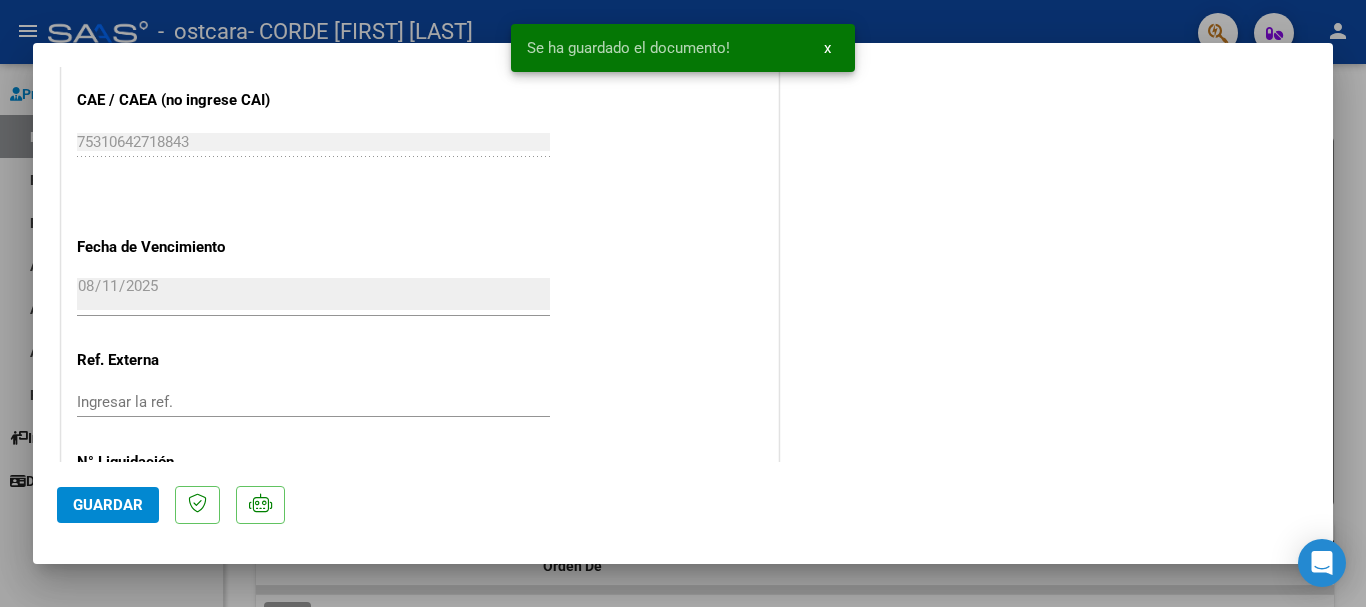 scroll, scrollTop: 1395, scrollLeft: 0, axis: vertical 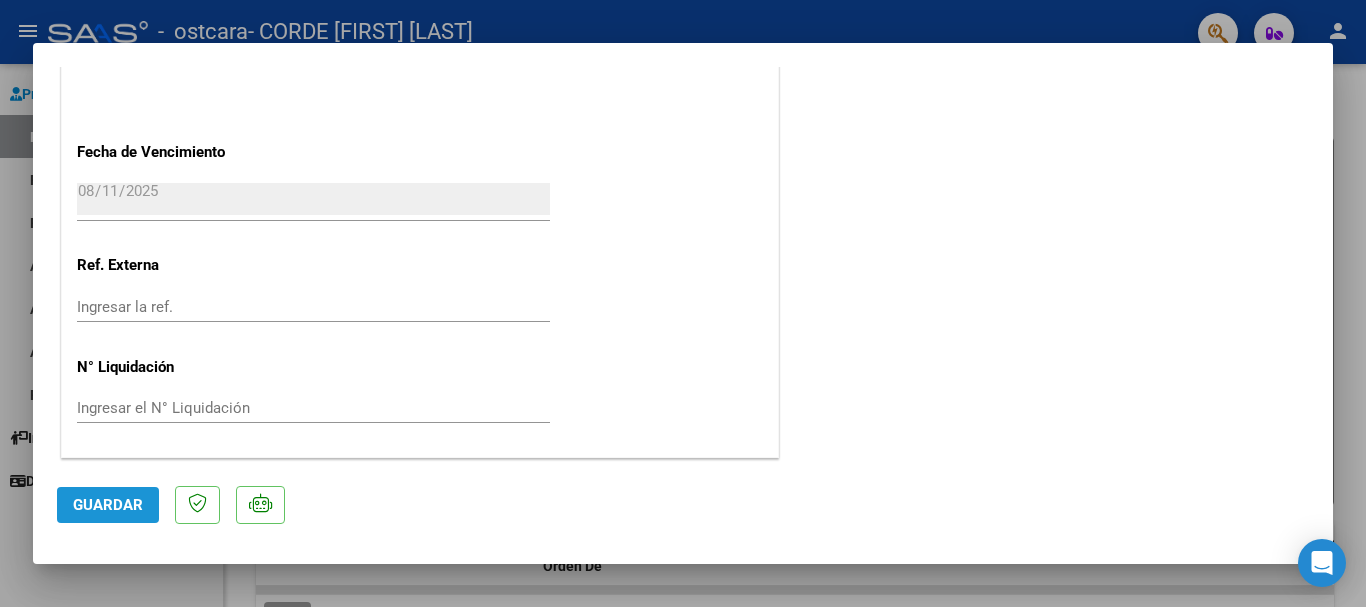 click on "Guardar" 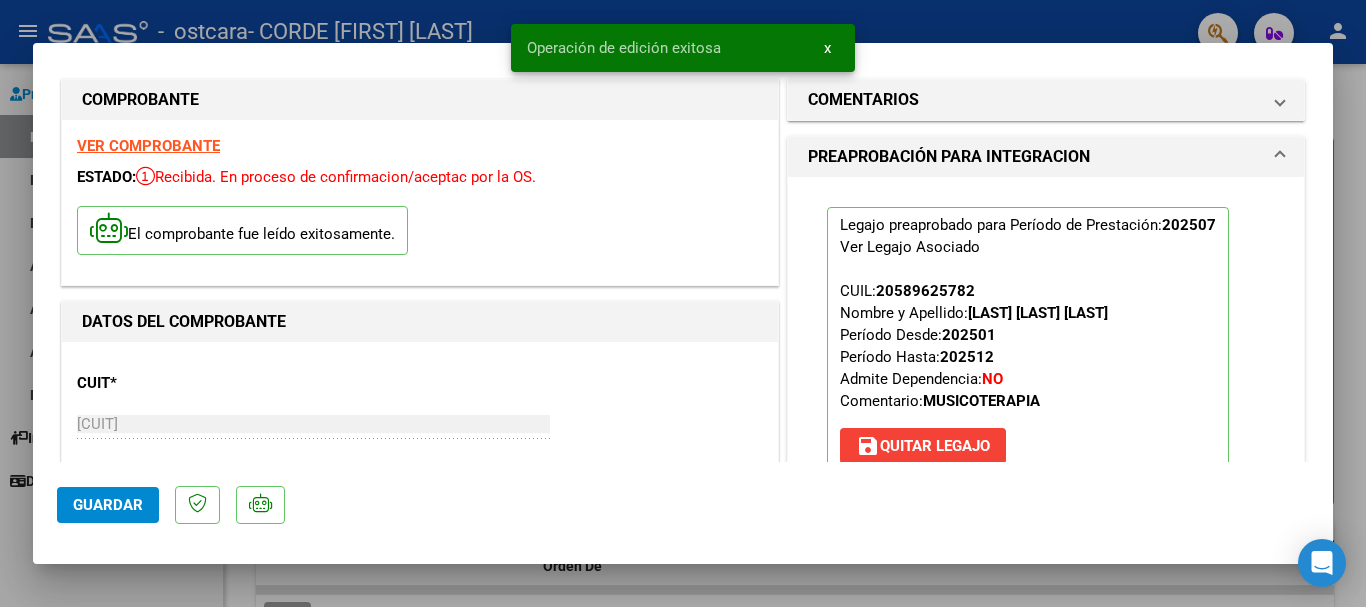 scroll, scrollTop: 0, scrollLeft: 0, axis: both 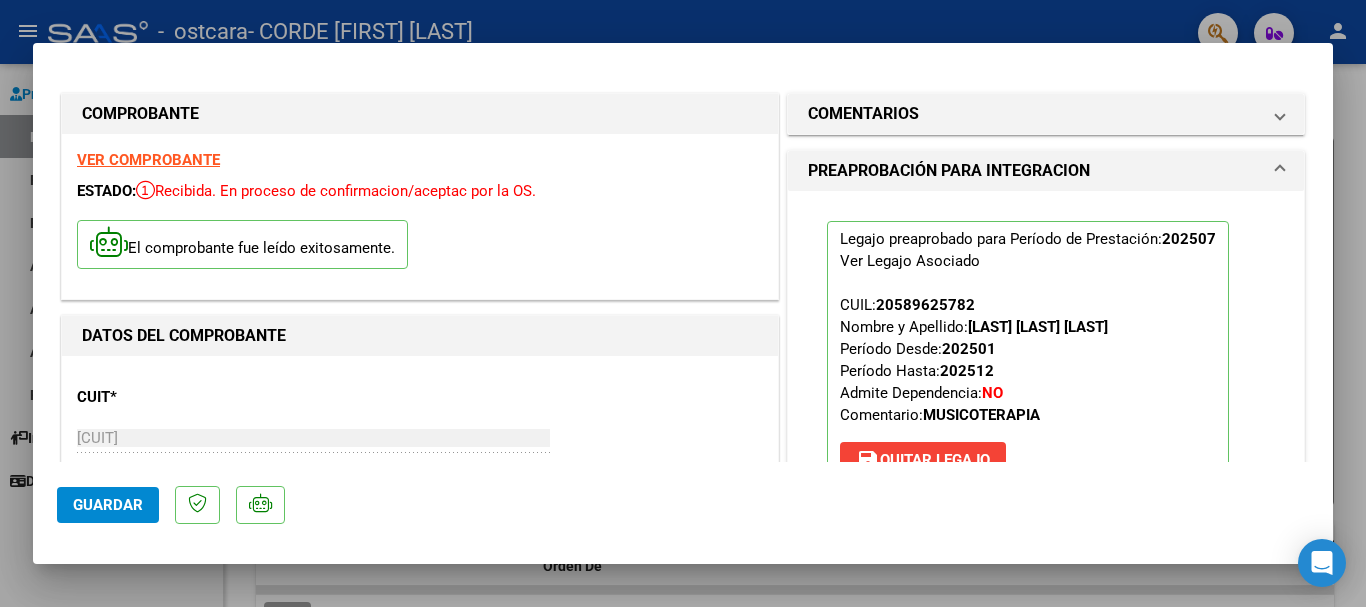 click at bounding box center (683, 303) 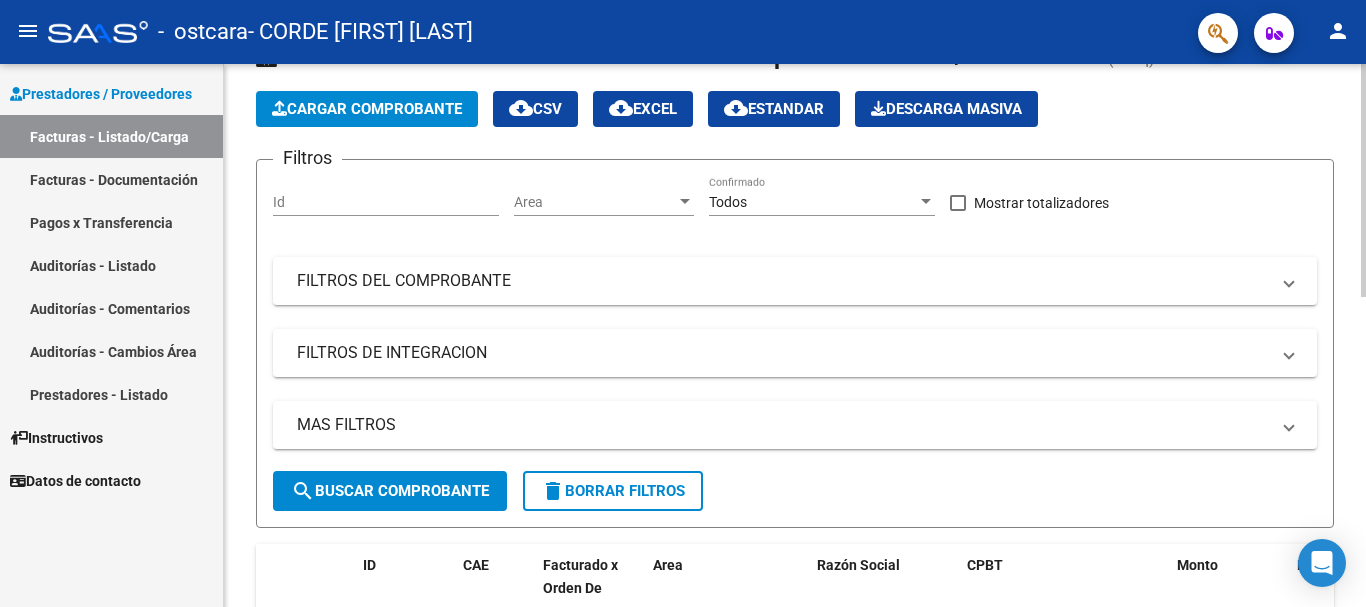scroll, scrollTop: 200, scrollLeft: 0, axis: vertical 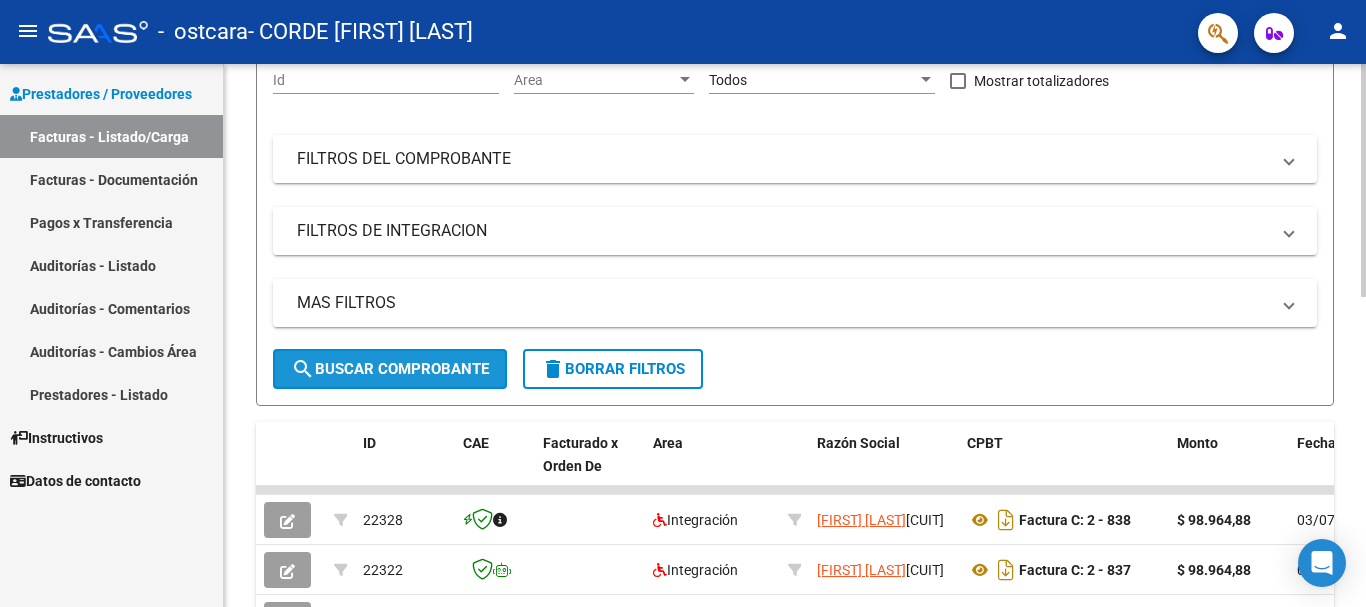 click on "search  Buscar Comprobante" 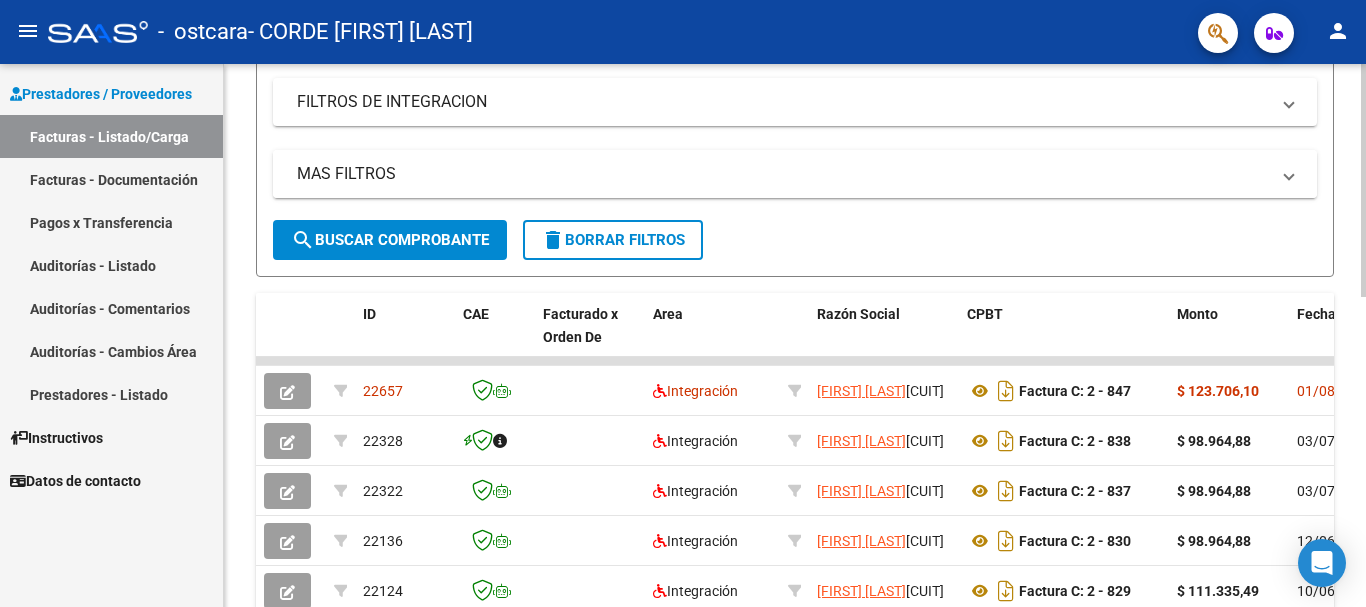 scroll, scrollTop: 500, scrollLeft: 0, axis: vertical 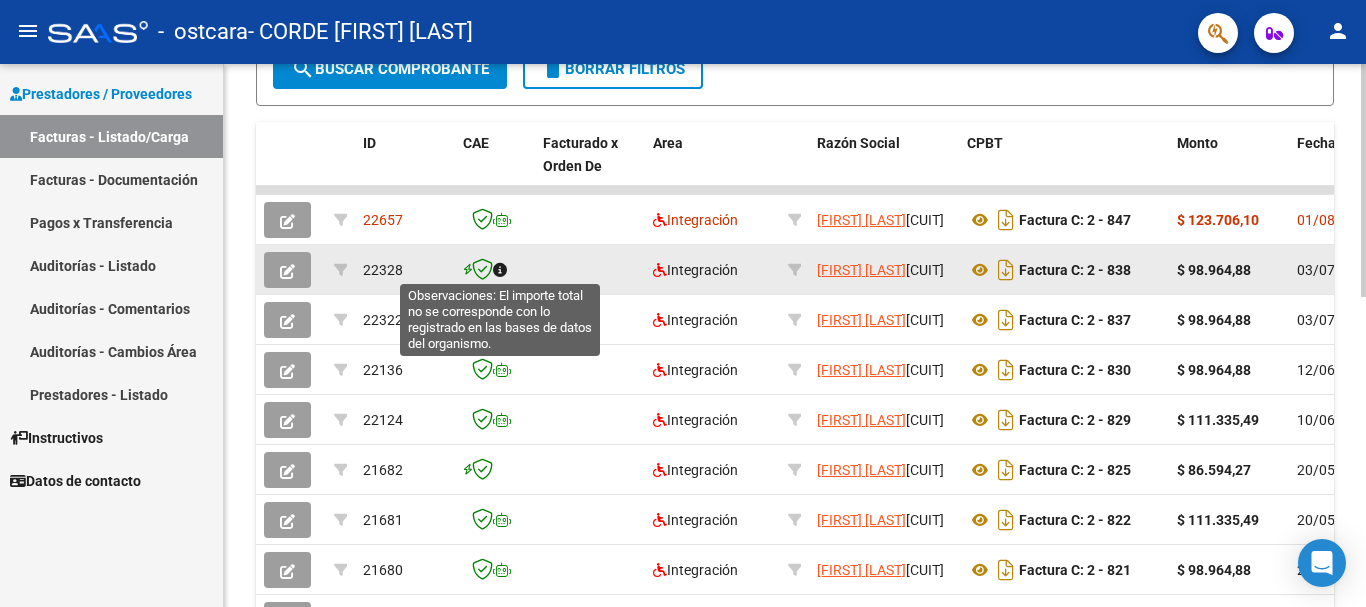 click 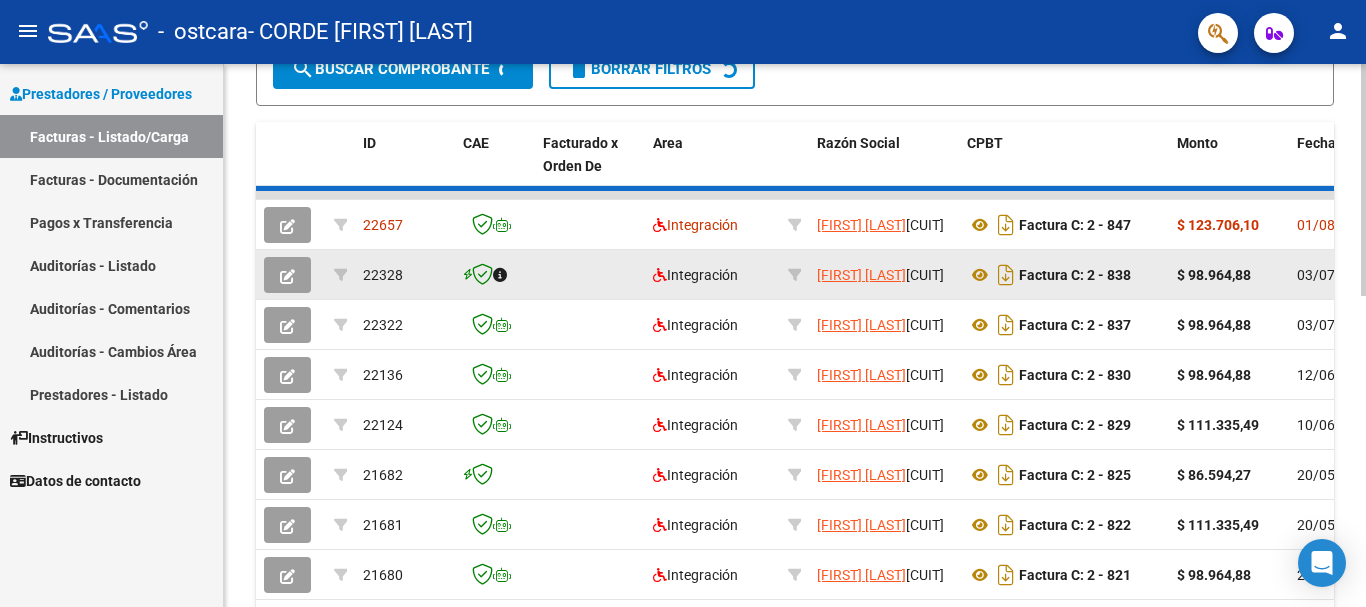 scroll, scrollTop: 502, scrollLeft: 0, axis: vertical 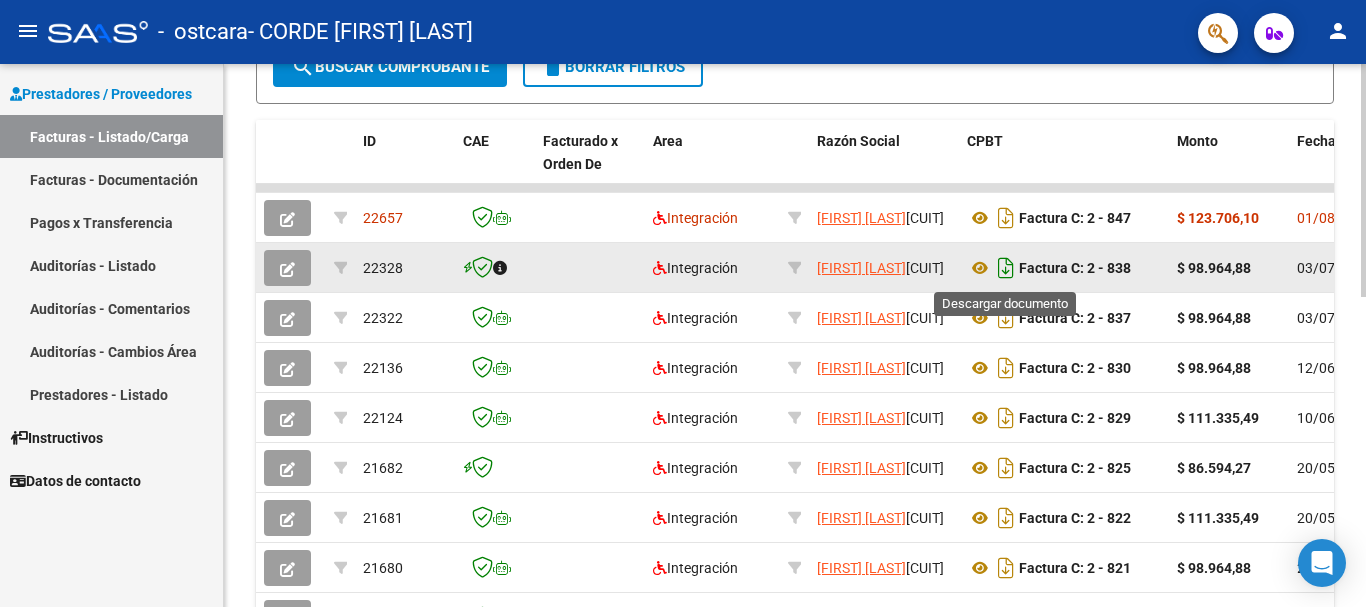 click 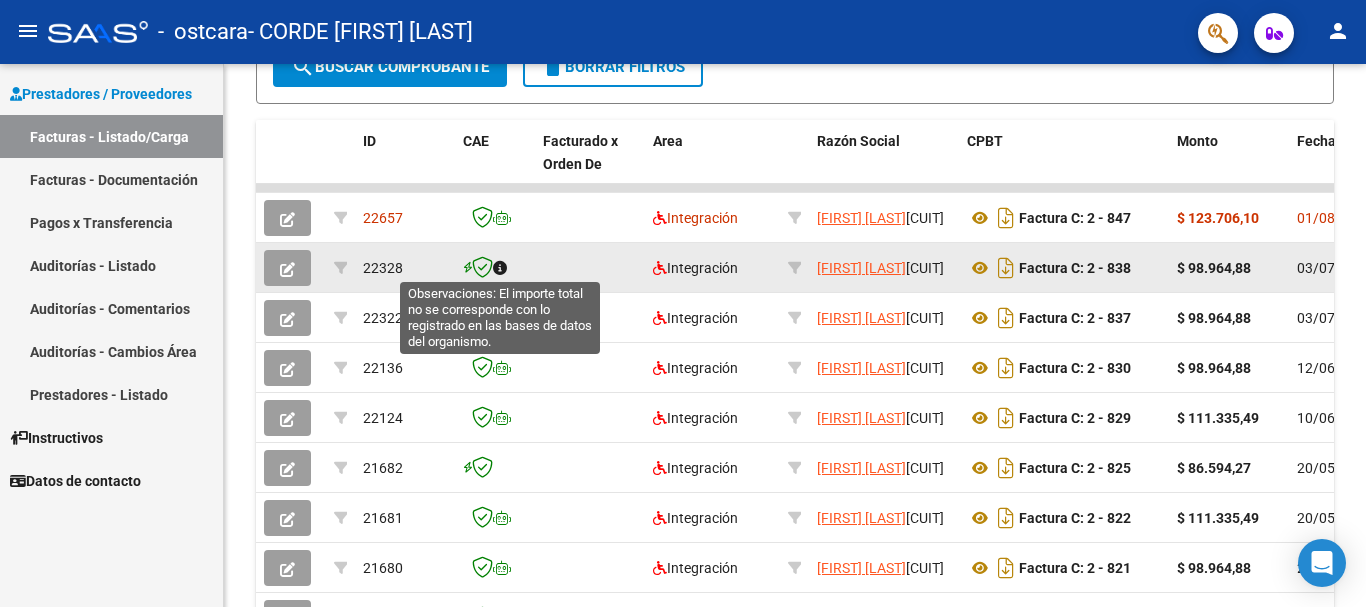 click 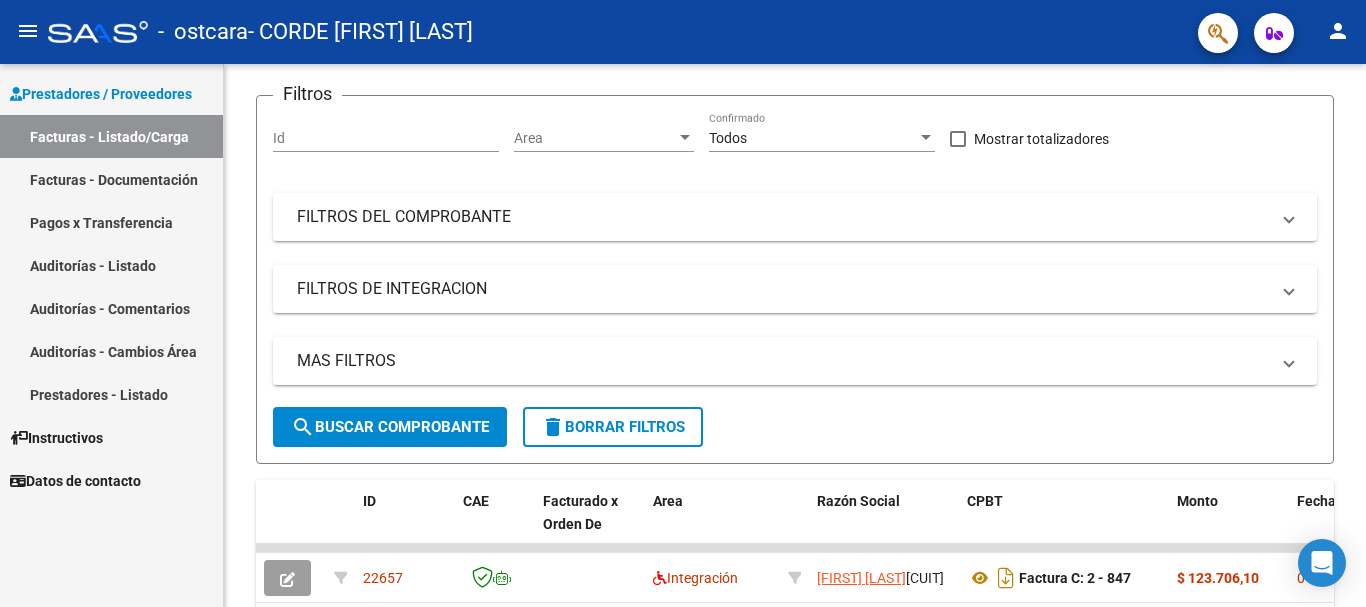 scroll, scrollTop: 204, scrollLeft: 0, axis: vertical 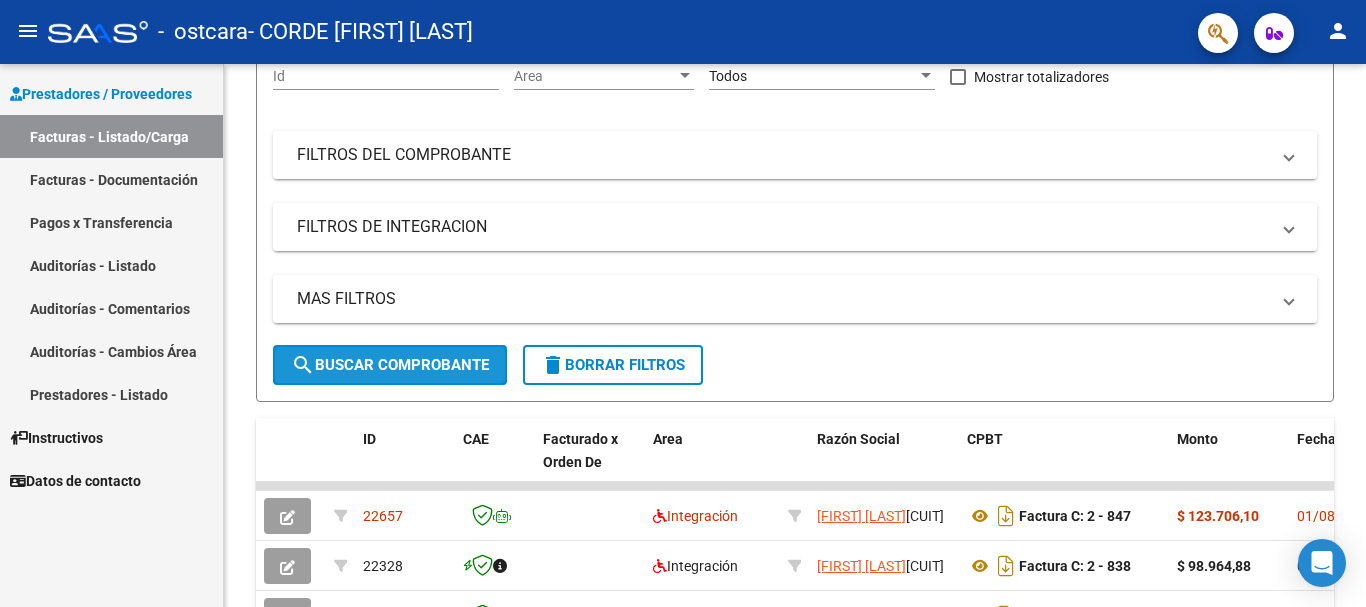 click on "search  Buscar Comprobante" 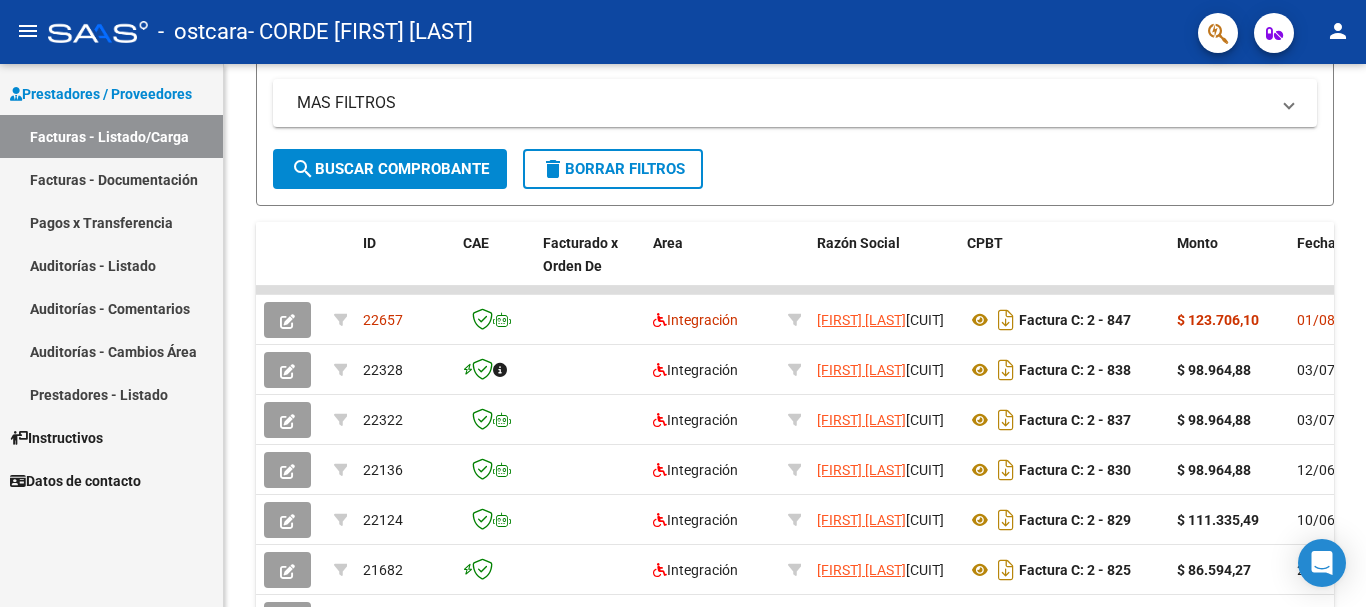 scroll, scrollTop: 500, scrollLeft: 0, axis: vertical 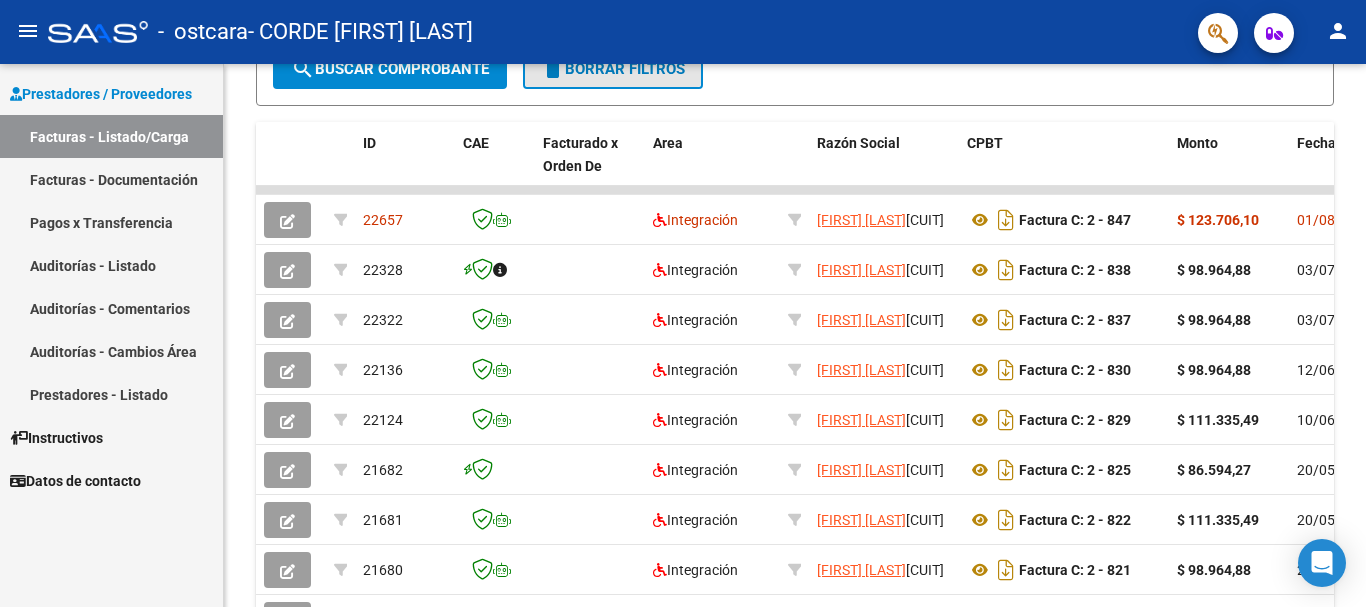 click on "delete  Borrar Filtros" 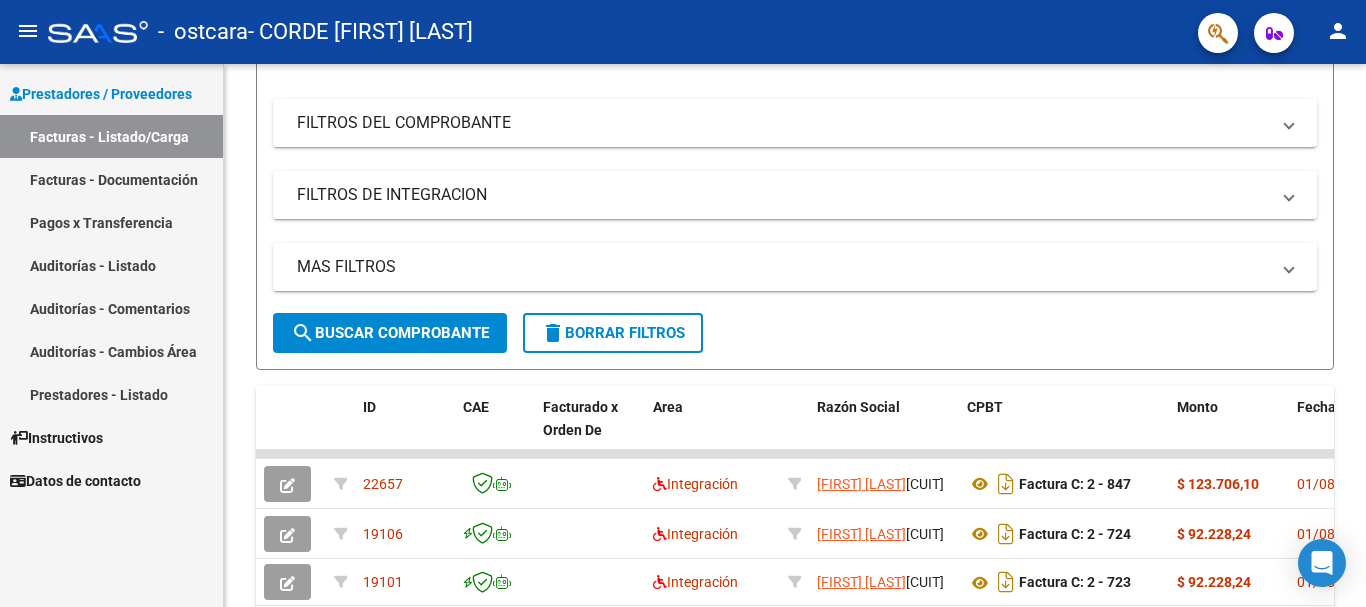 scroll, scrollTop: 375, scrollLeft: 0, axis: vertical 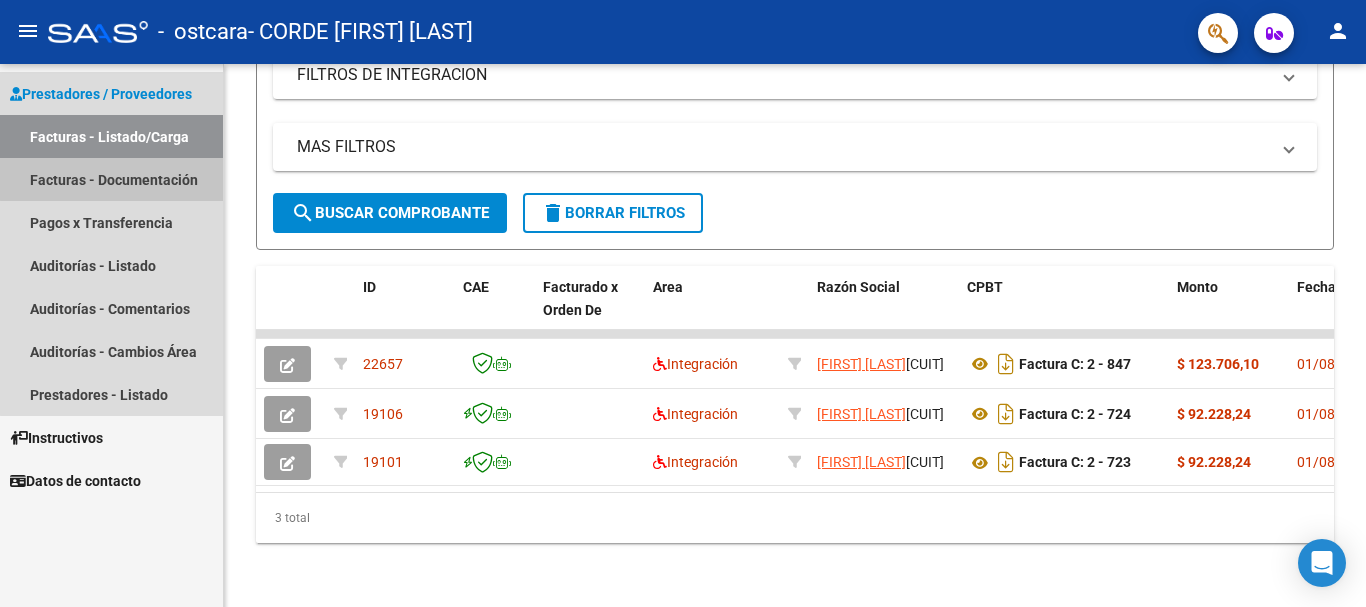 click on "Facturas - Documentación" at bounding box center [111, 179] 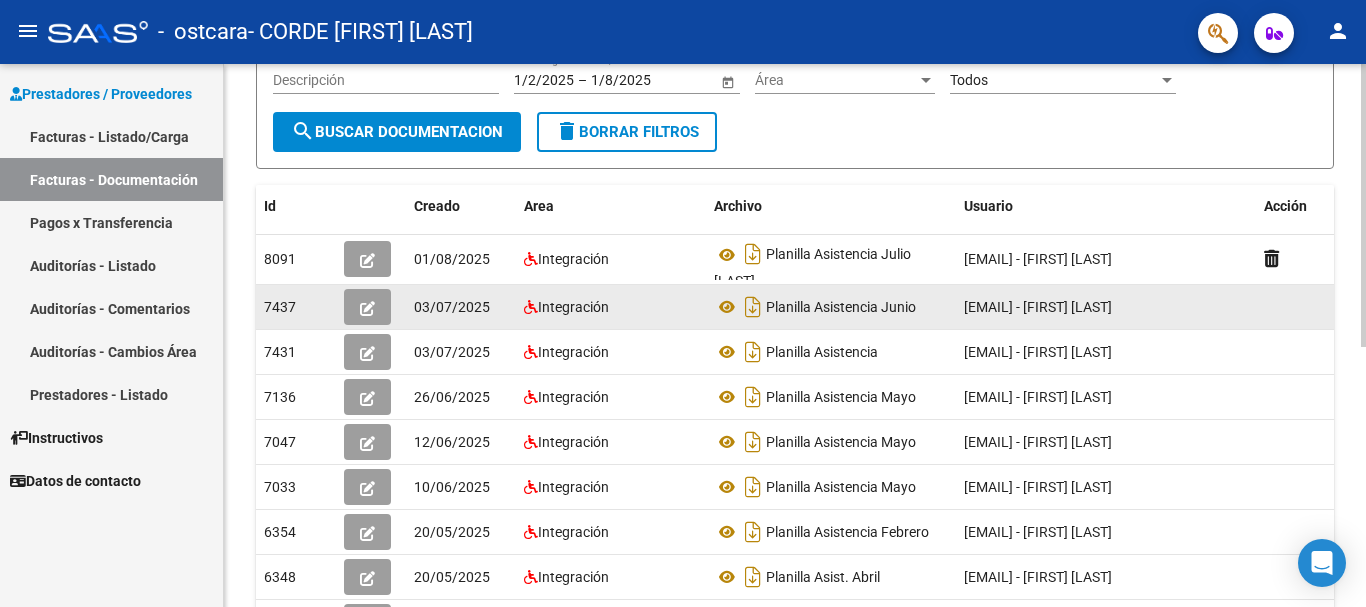 scroll, scrollTop: 0, scrollLeft: 0, axis: both 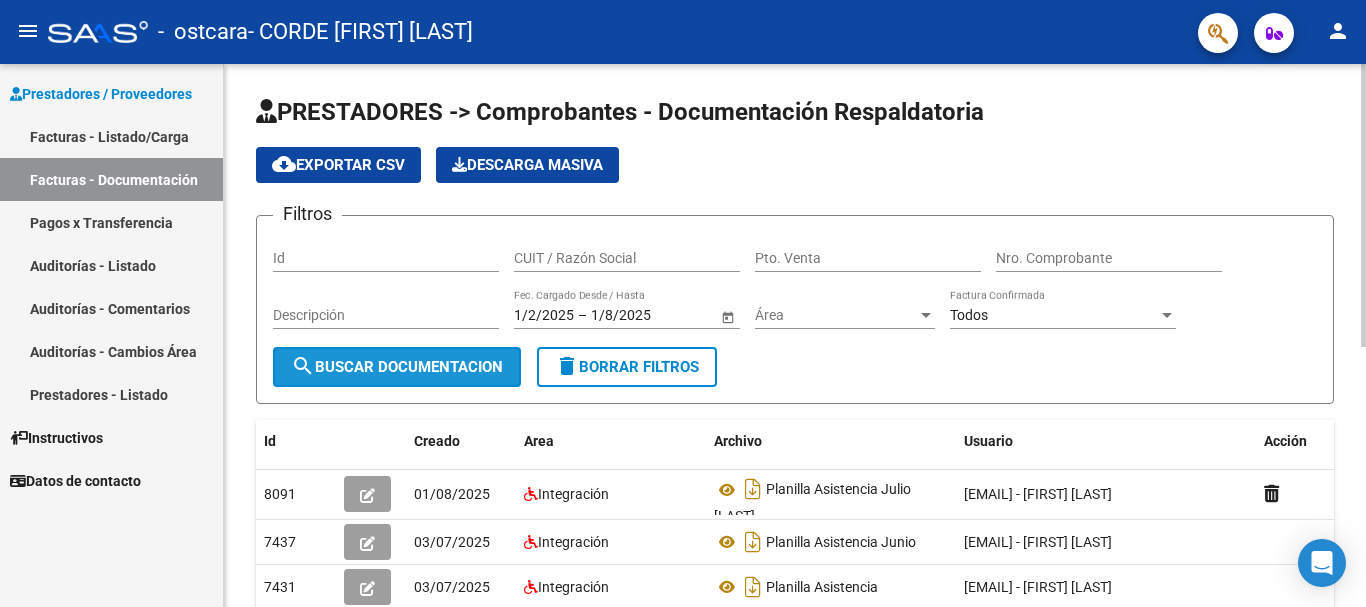click on "search  Buscar Documentacion" 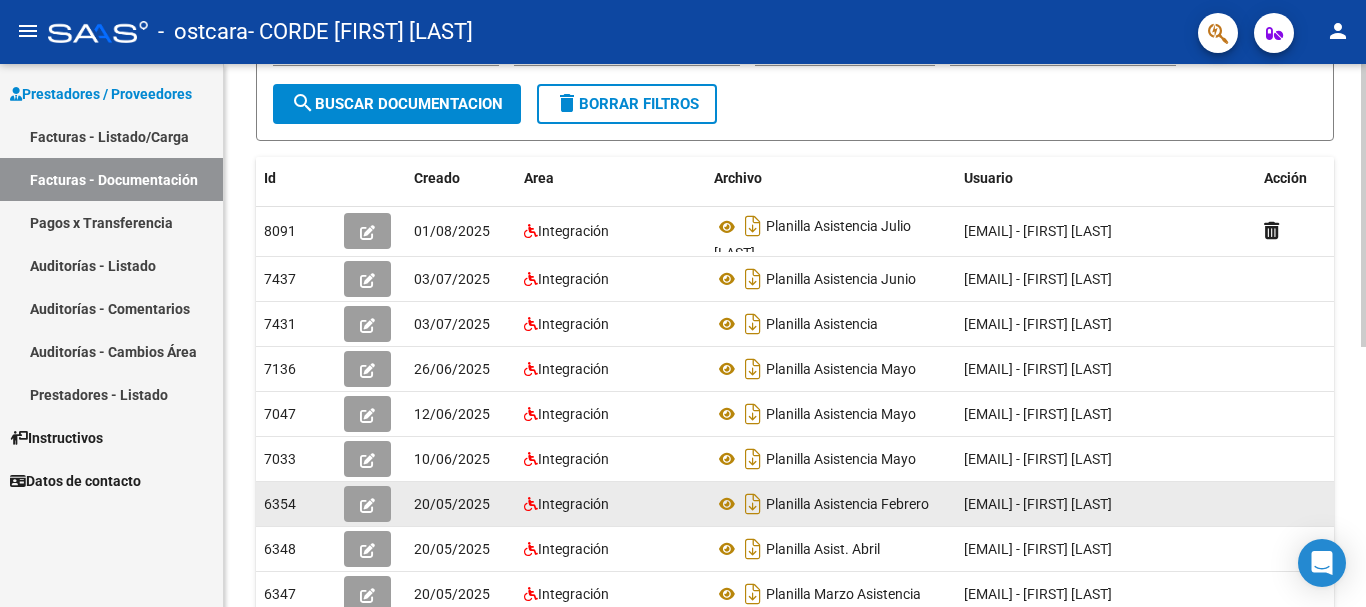 scroll, scrollTop: 0, scrollLeft: 0, axis: both 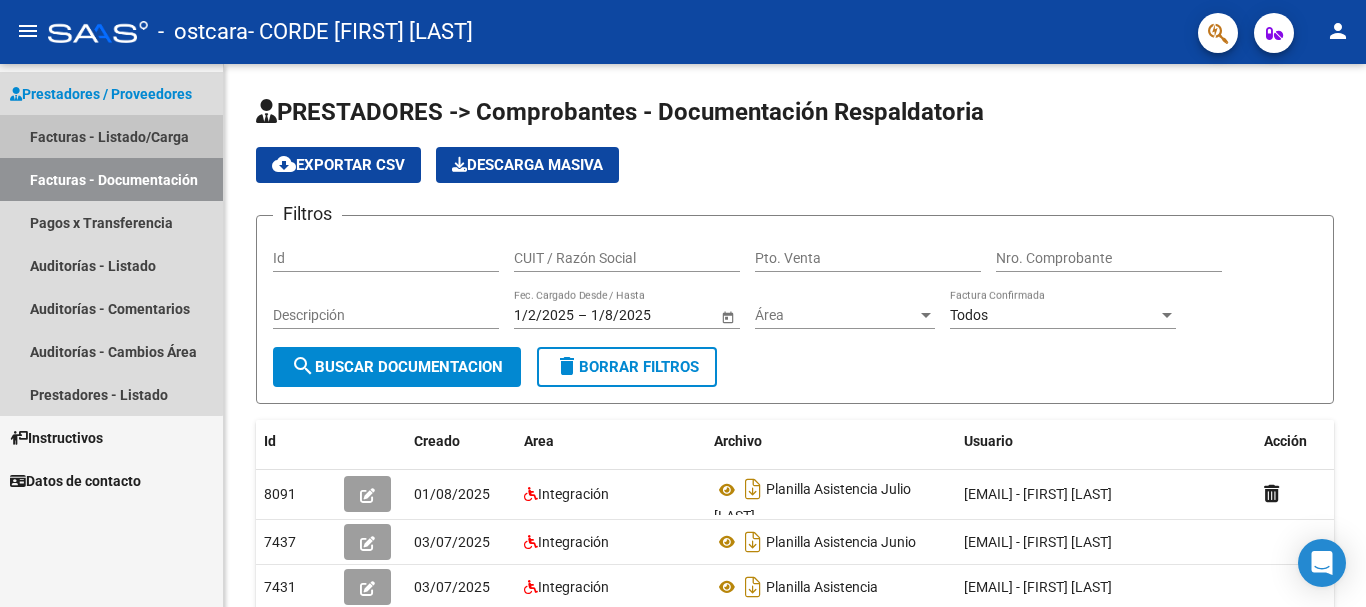 click on "Facturas - Listado/Carga" at bounding box center [111, 136] 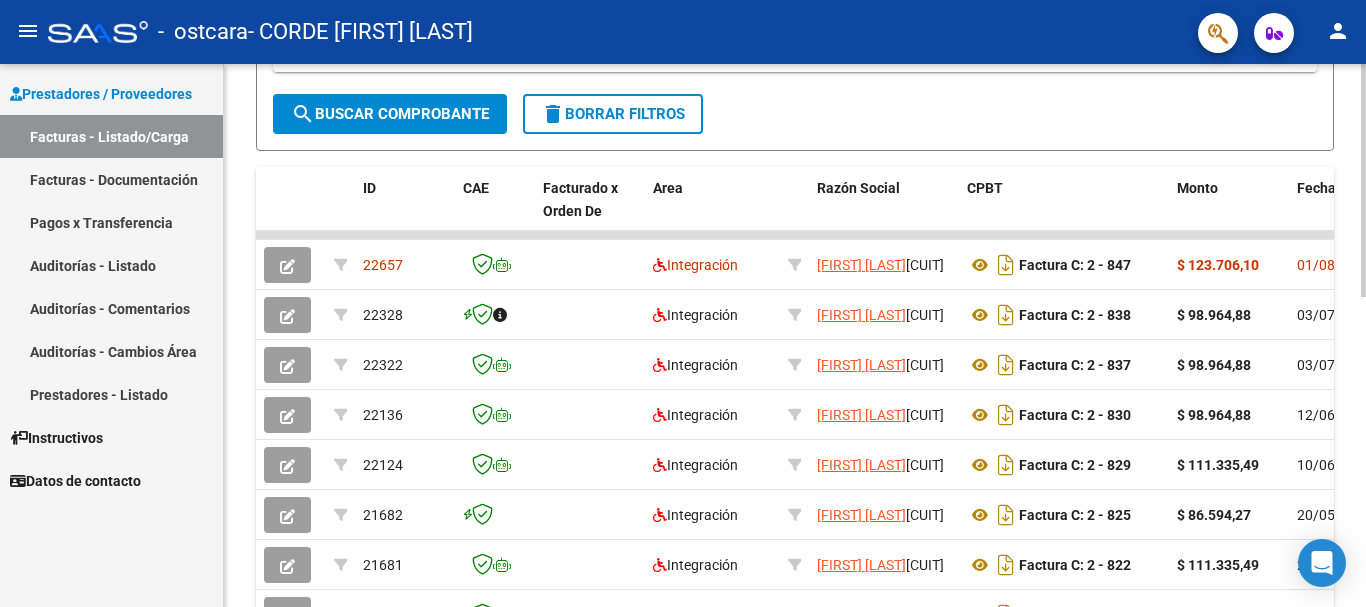 scroll, scrollTop: 500, scrollLeft: 0, axis: vertical 